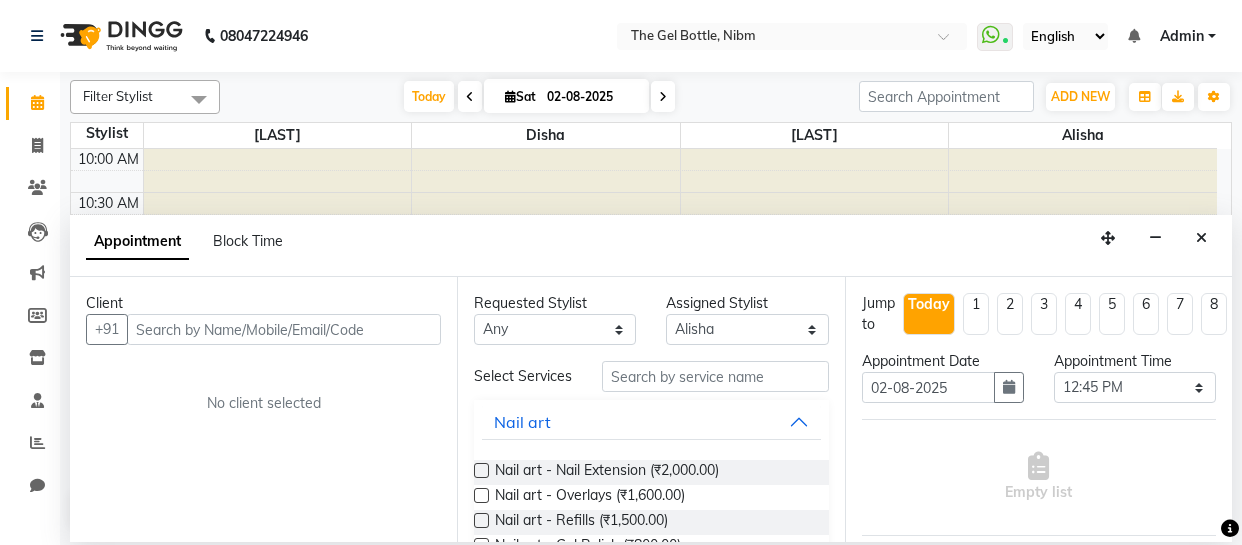 select on "85008" 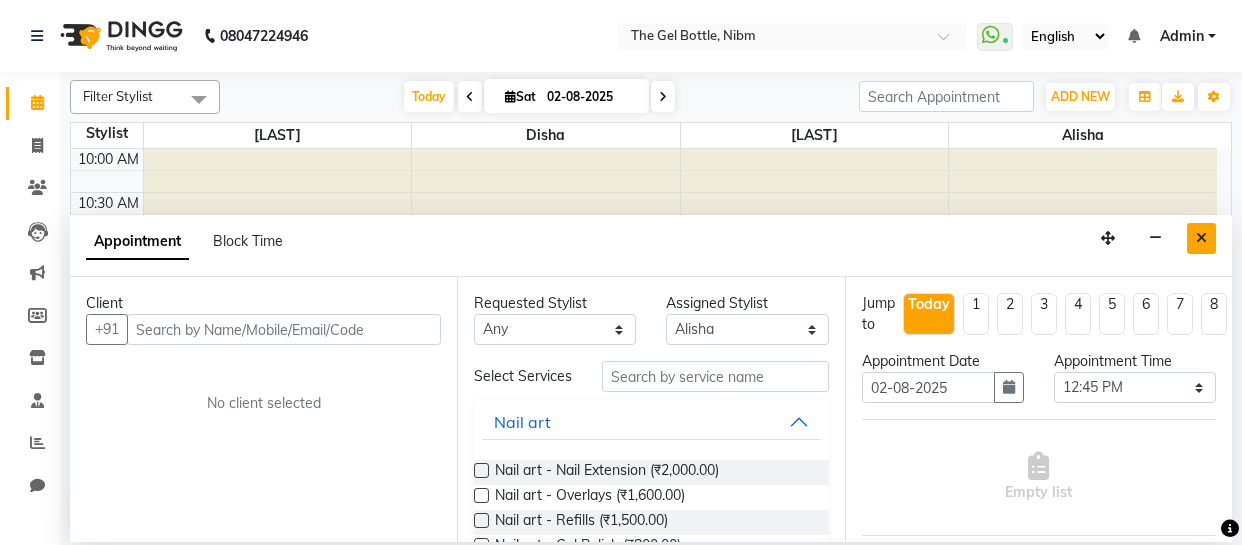 scroll, scrollTop: 0, scrollLeft: 0, axis: both 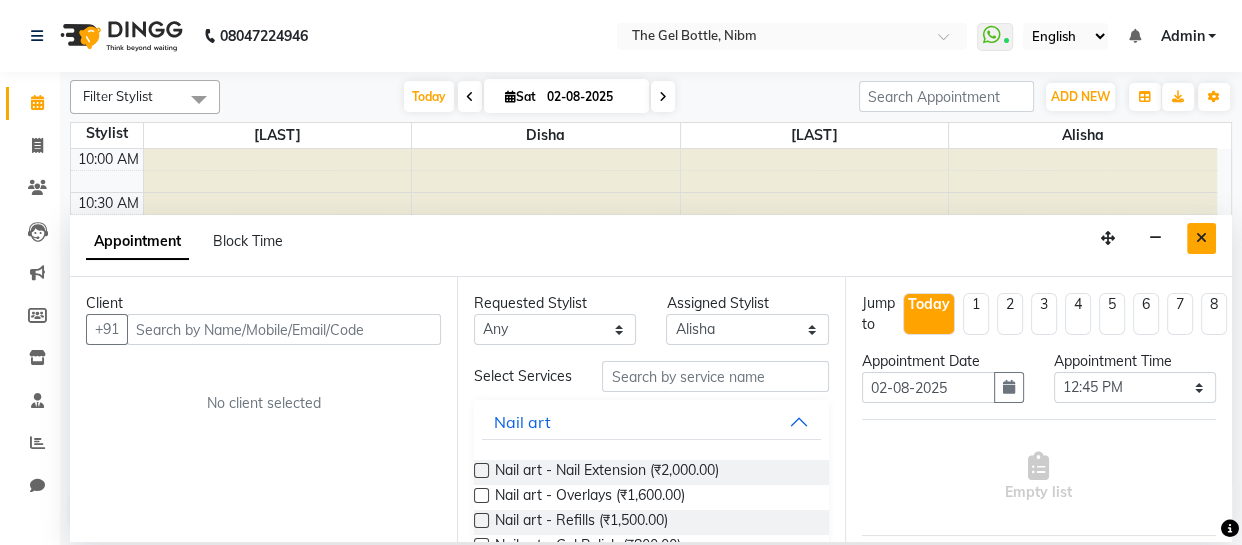click at bounding box center (1201, 238) 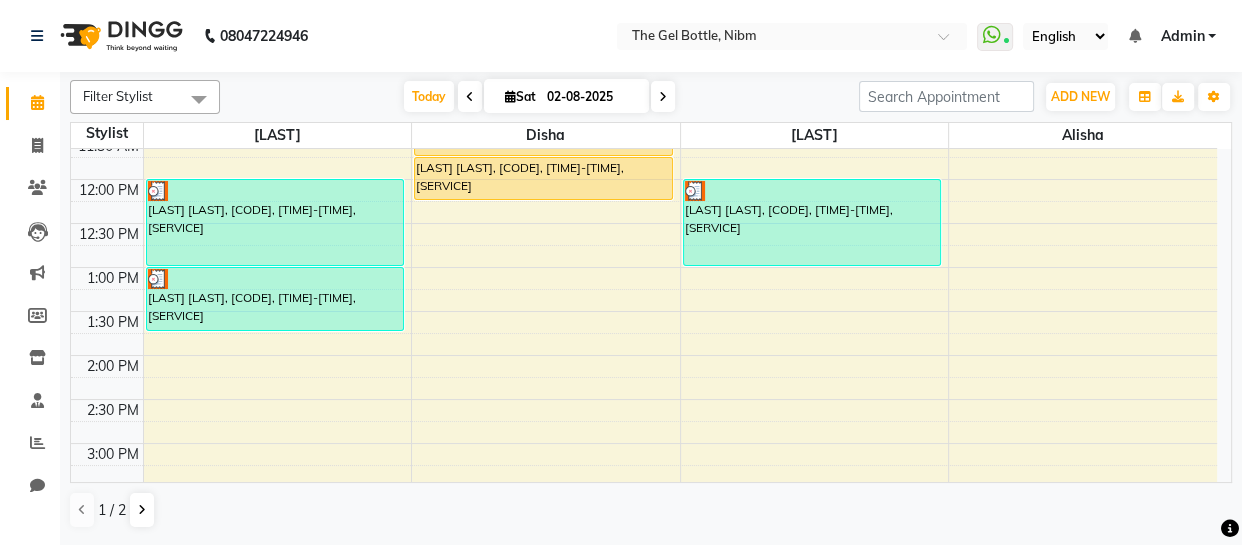 scroll, scrollTop: 144, scrollLeft: 0, axis: vertical 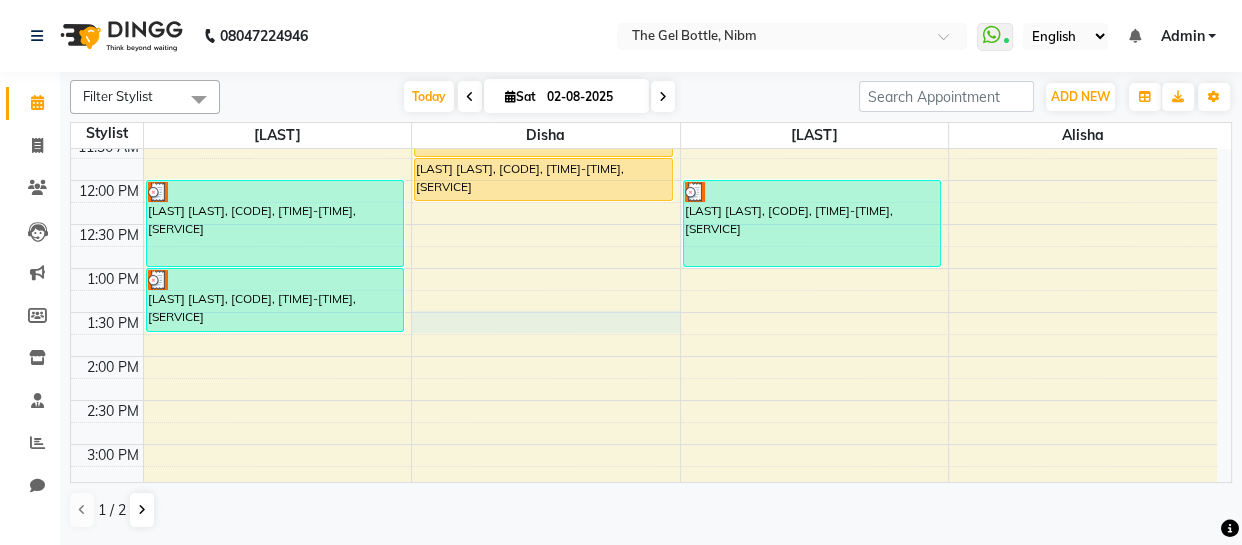 click on "[TIME] [TIME] [TIME] [TIME] [TIME] [TIME] [TIME] [TIME] [TIME] [TIME] [TIME] [TIME] [TIME] [TIME] [TIME] [TIME] [TIME] [TIME] [TIME] [TIME] [TIME] [TIME]     [LAST] [LAST], [CODE], [TIME]-[TIME], [SERVICE]     [LAST] [LAST], [CODE], [TIME]-[TIME], [SERVICE]    [LAST] [LAST], [CODE], [TIME]-[TIME], [SERVICE]    [LAST] [LAST], [CODE], [TIME]-[TIME], [SERVICE]     [LAST] [LAST], [CODE], [TIME]-[TIME], [SERVICE]" at bounding box center [644, 488] 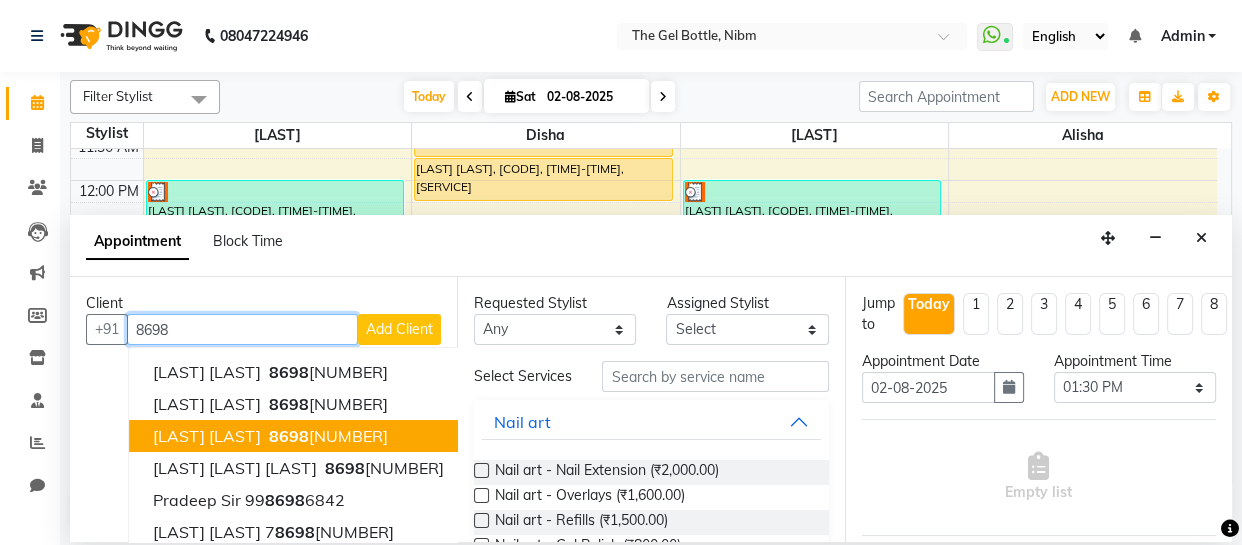 click on "[LAST] [LAST]" at bounding box center (207, 436) 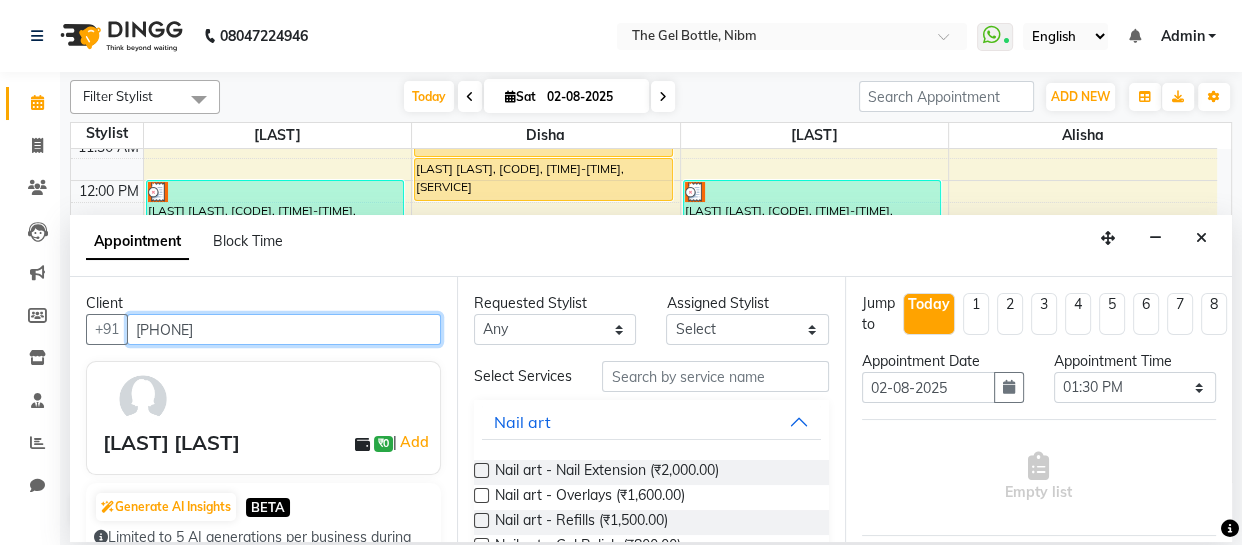 type on "[PHONE]" 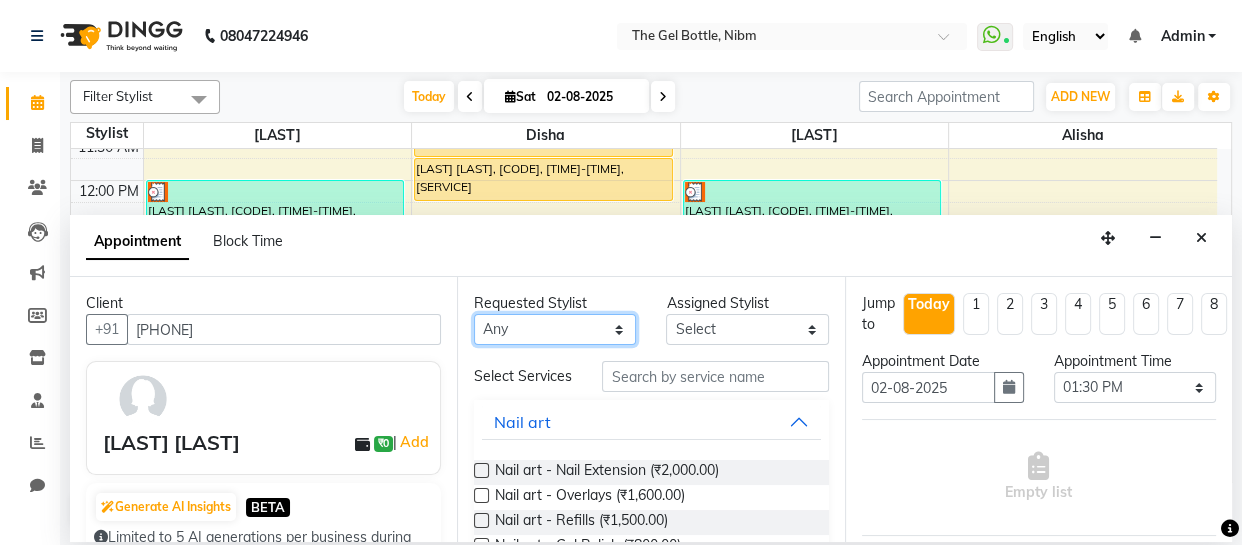 click on "Any [LAST] [LAST] [LAST] [LAST] [LAST] [LAST]" at bounding box center (555, 329) 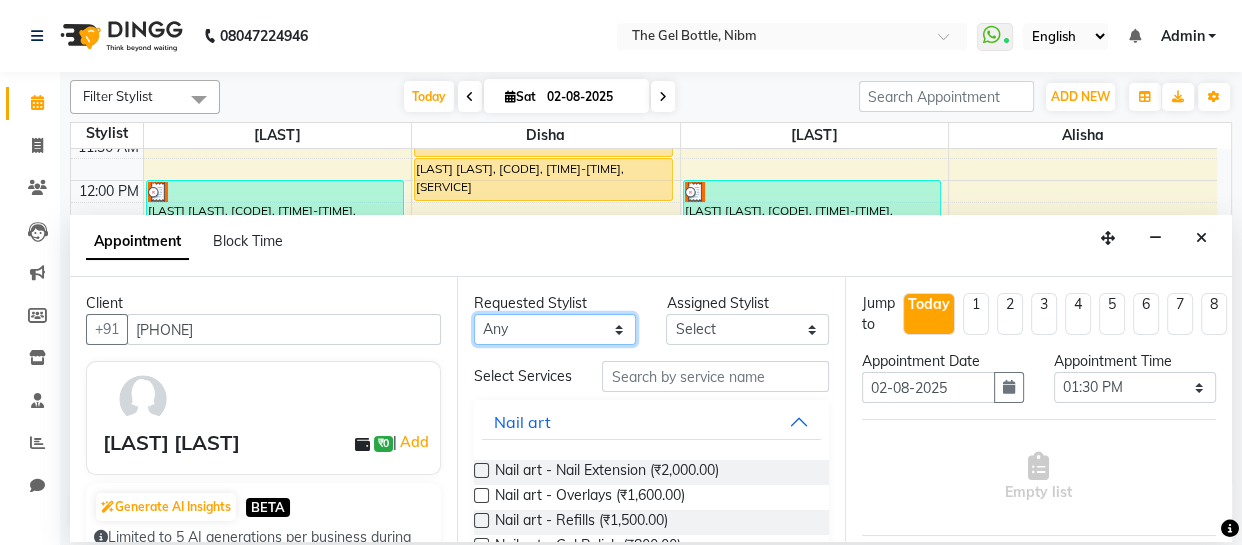 select on "[NUMBER]" 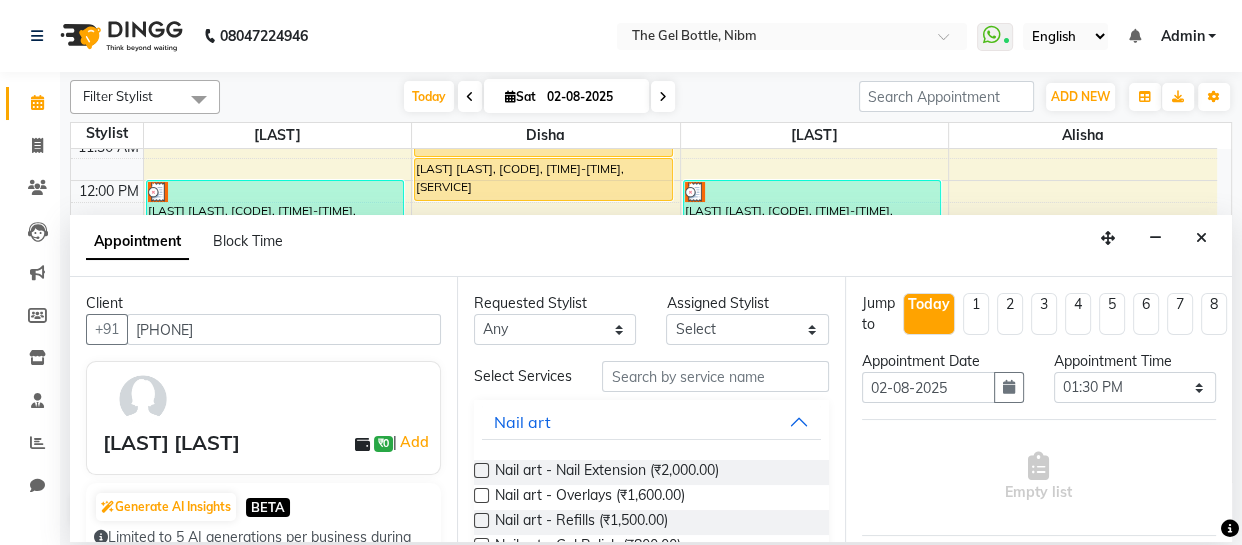 click at bounding box center [481, 520] 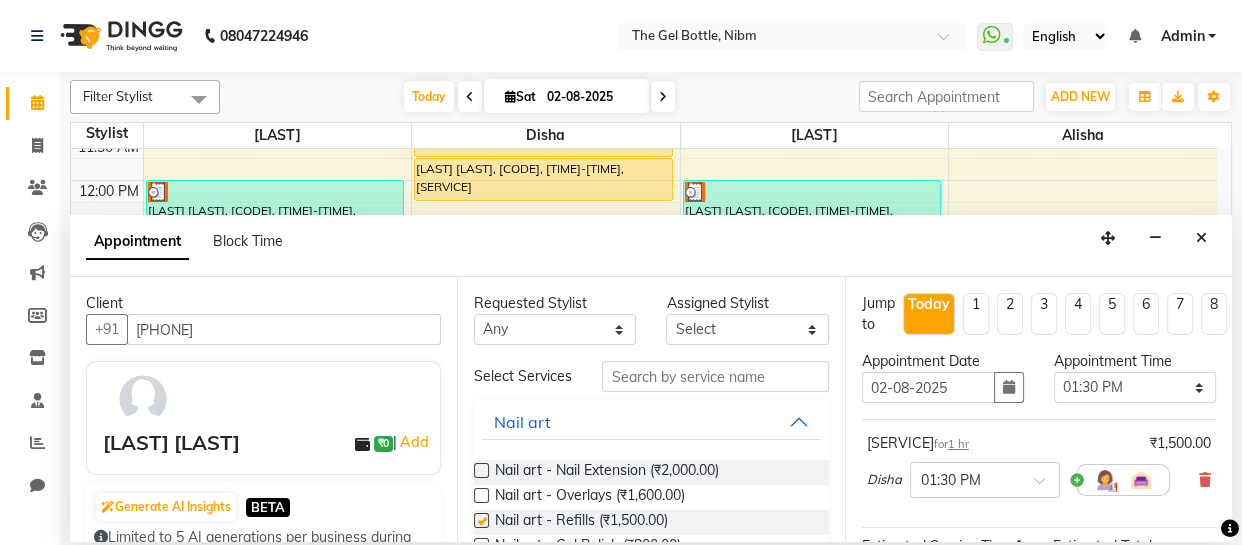 checkbox on "false" 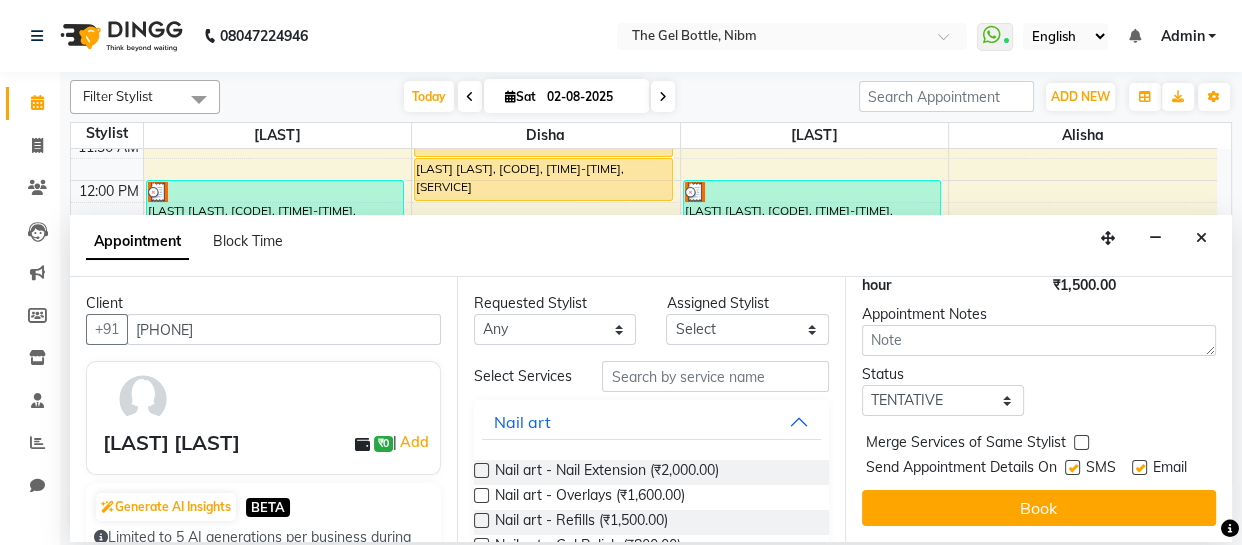 scroll, scrollTop: 298, scrollLeft: 0, axis: vertical 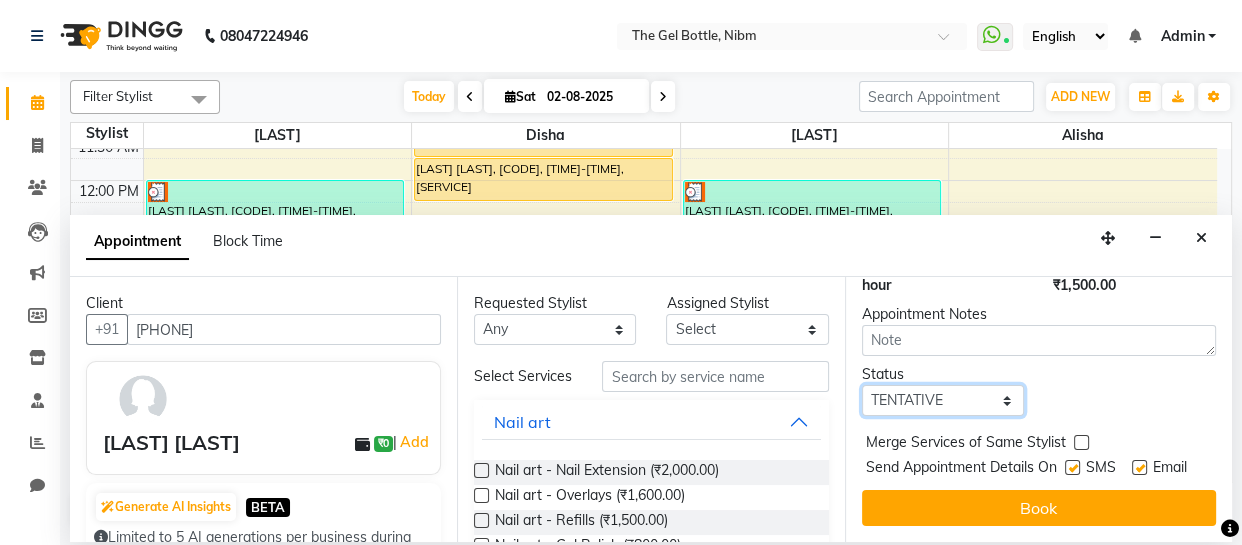 click on "Select TENTATIVE CONFIRM CHECK-IN UPCOMING" at bounding box center [943, 400] 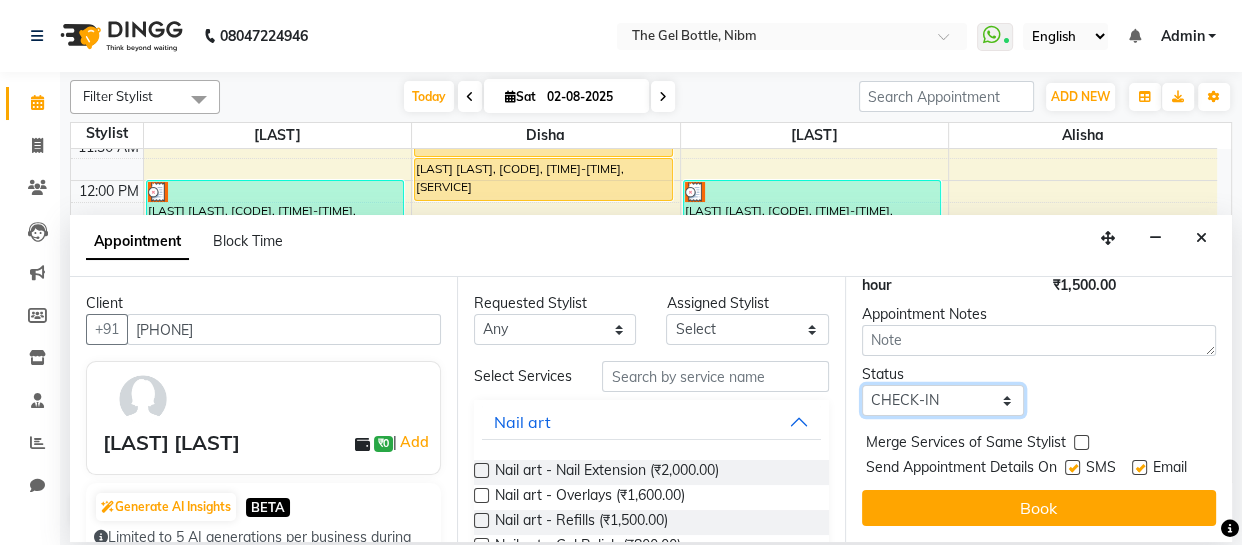 click on "Select TENTATIVE CONFIRM CHECK-IN UPCOMING" at bounding box center (943, 400) 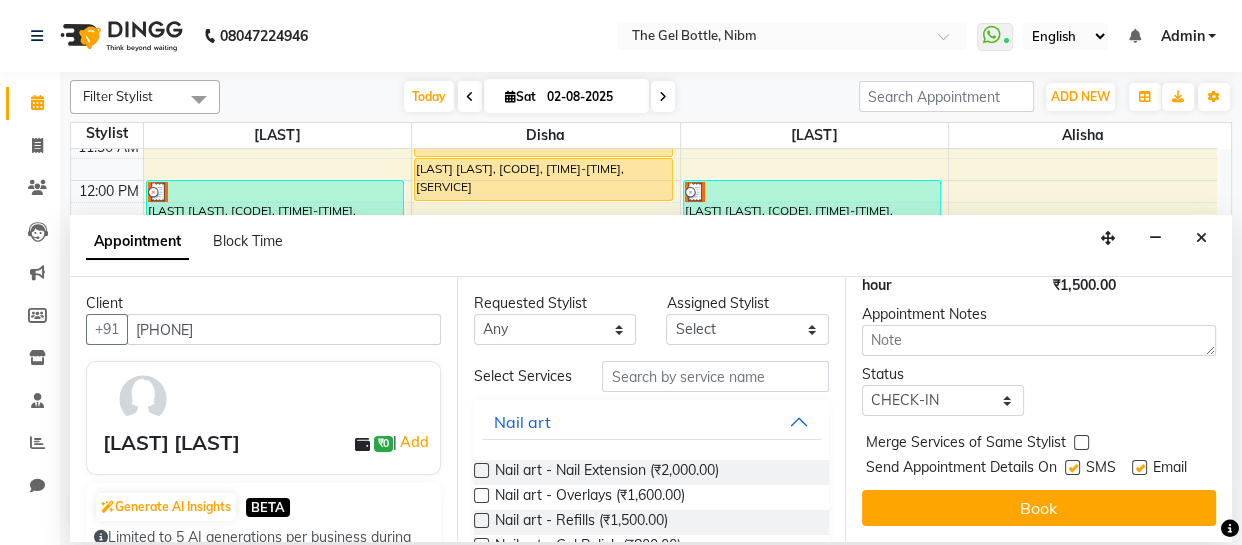 click at bounding box center (1072, 467) 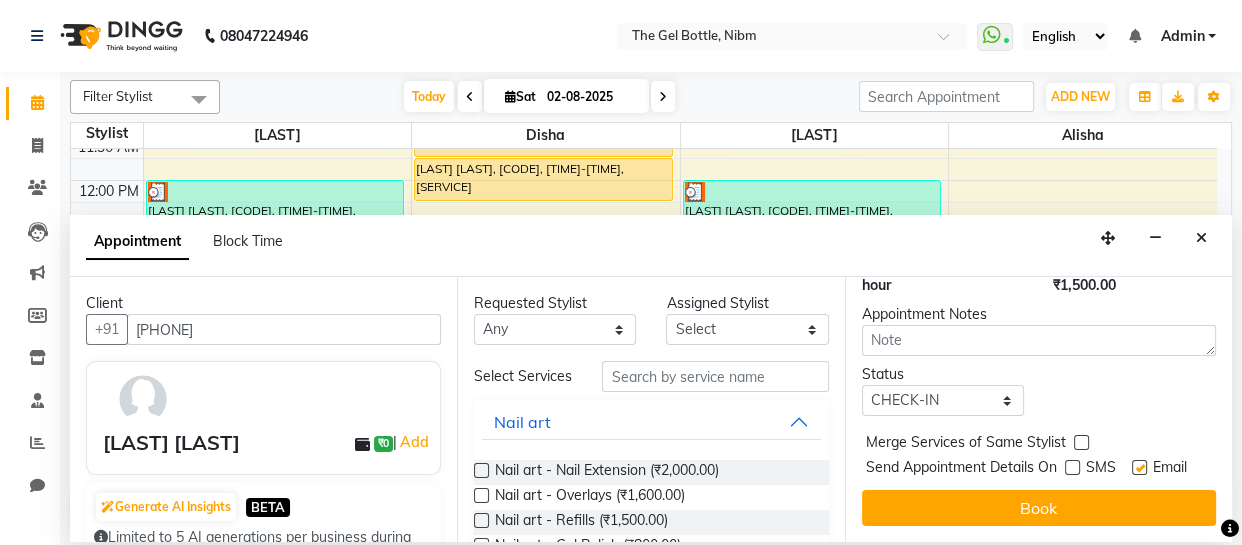 click at bounding box center (1139, 467) 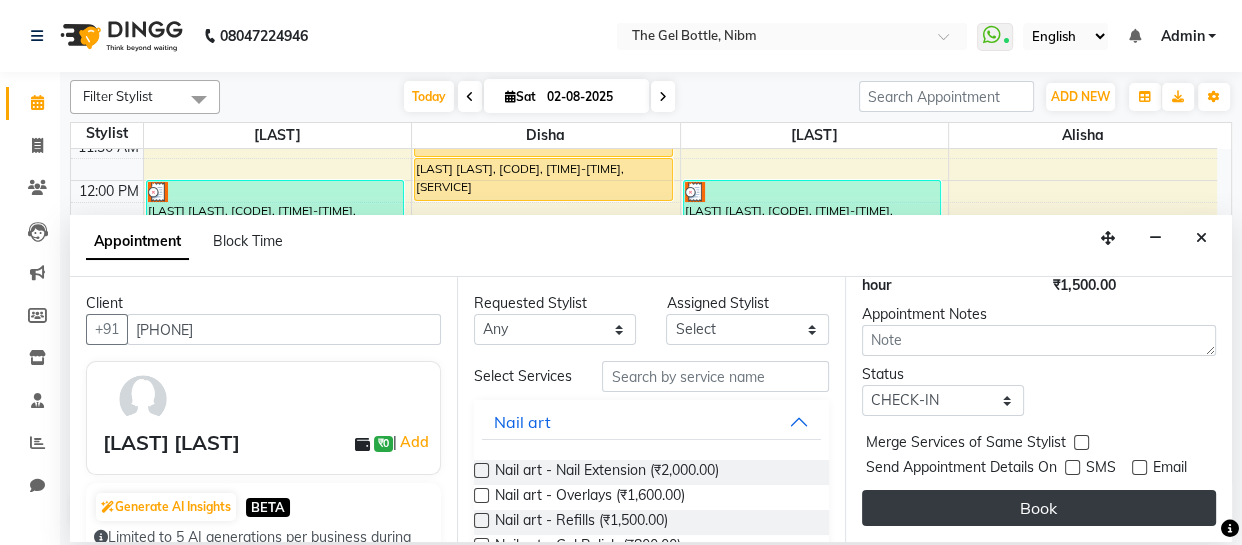 click on "Book" at bounding box center (1039, 508) 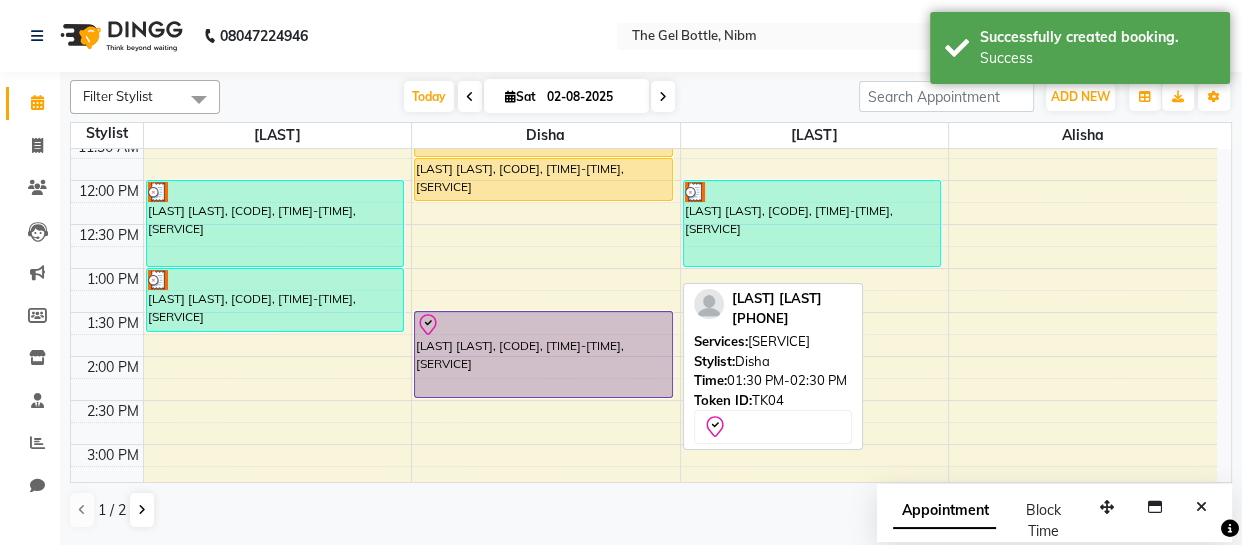 click on "[LAST] [LAST], [CODE], [TIME]-[TIME], [SERVICE]" at bounding box center [543, 354] 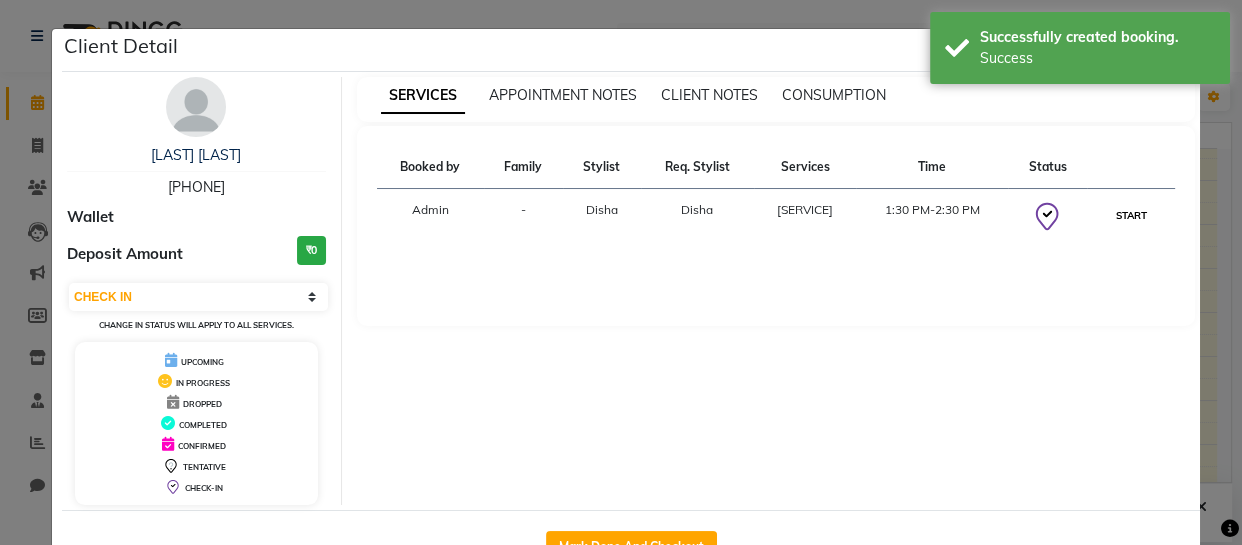 click on "START" at bounding box center [1130, 215] 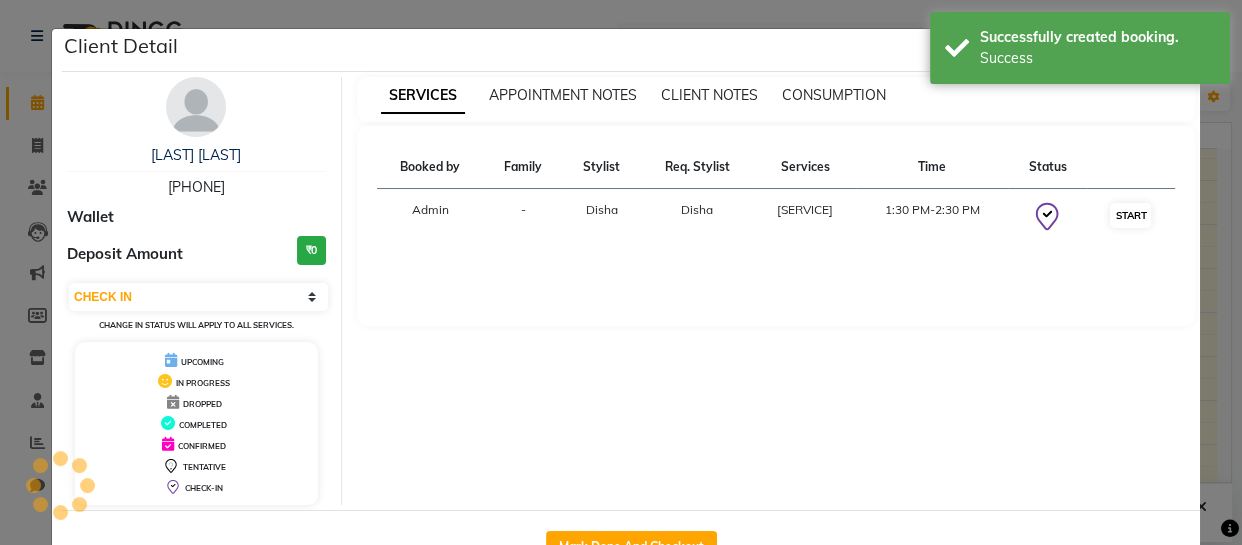 select on "1" 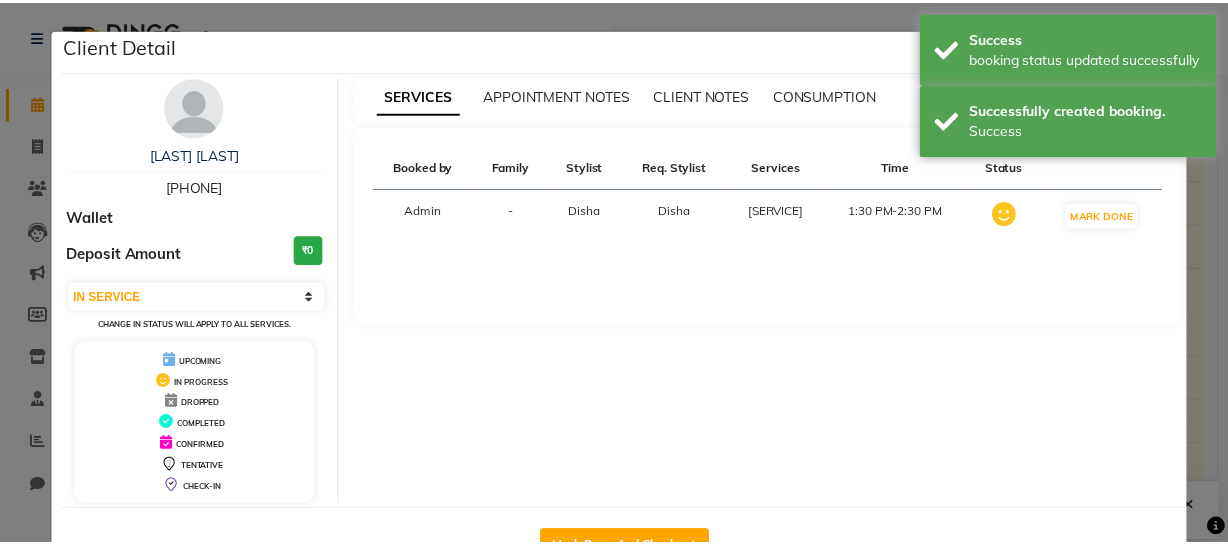 scroll, scrollTop: 66, scrollLeft: 0, axis: vertical 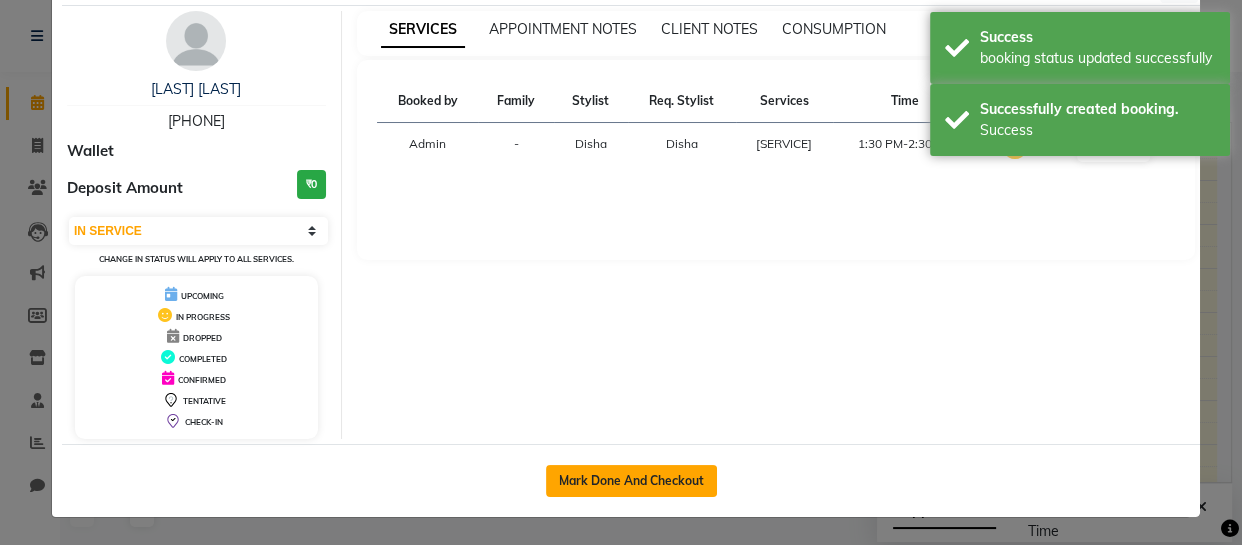 click on "Mark Done And Checkout" 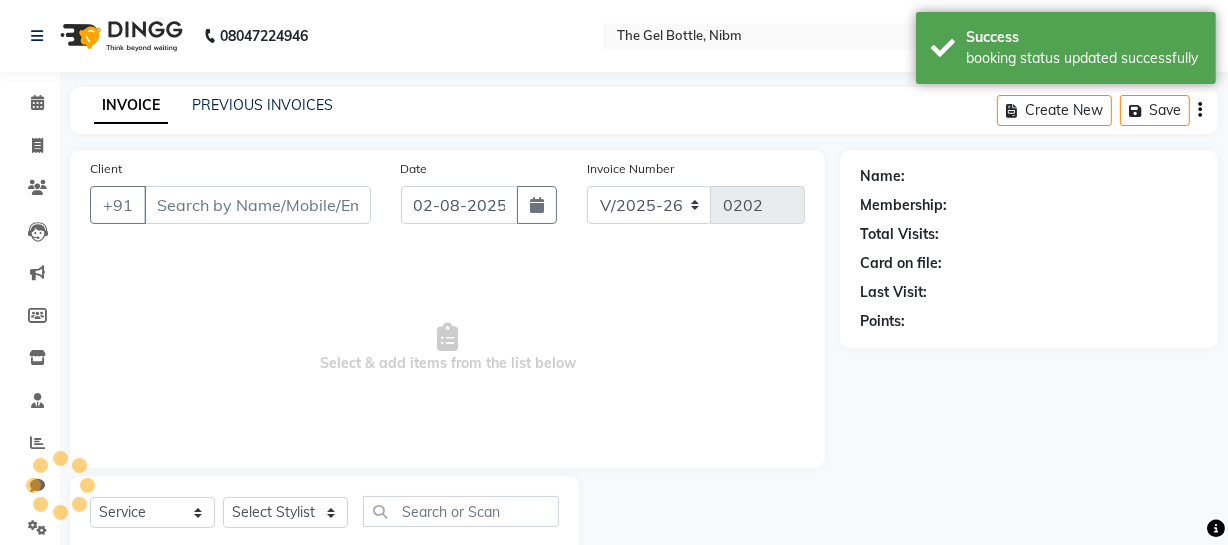 type on "[PHONE]" 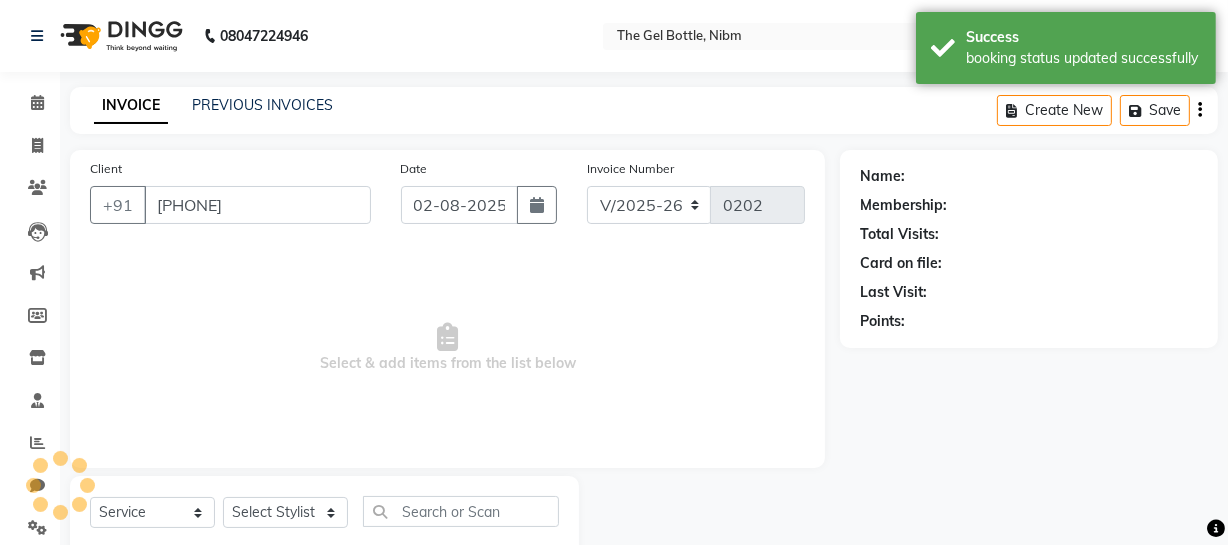 select on "[NUMBER]" 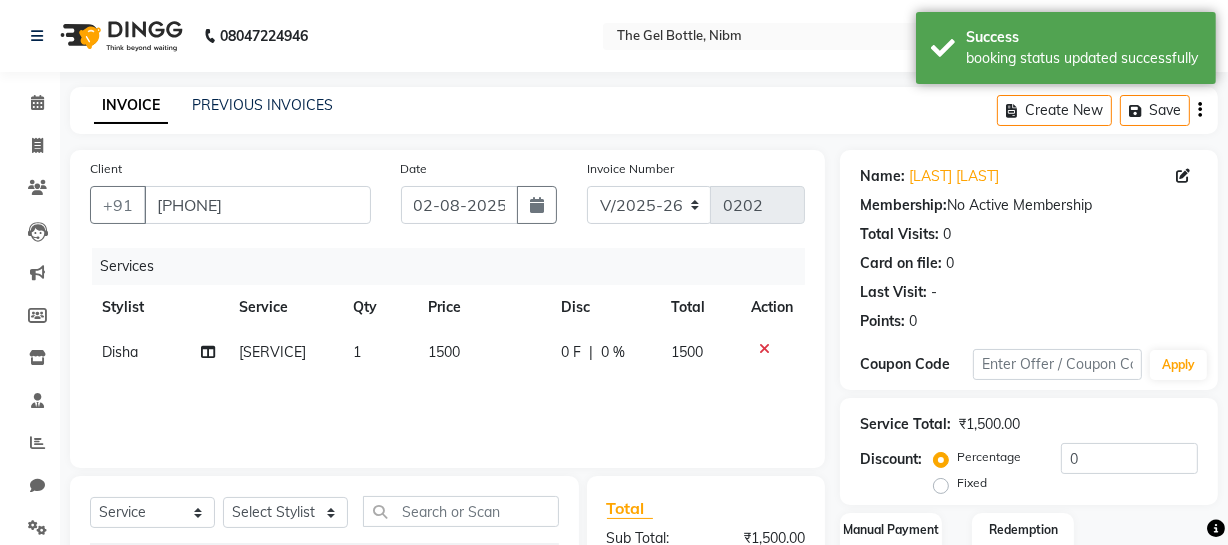 click on "1500" 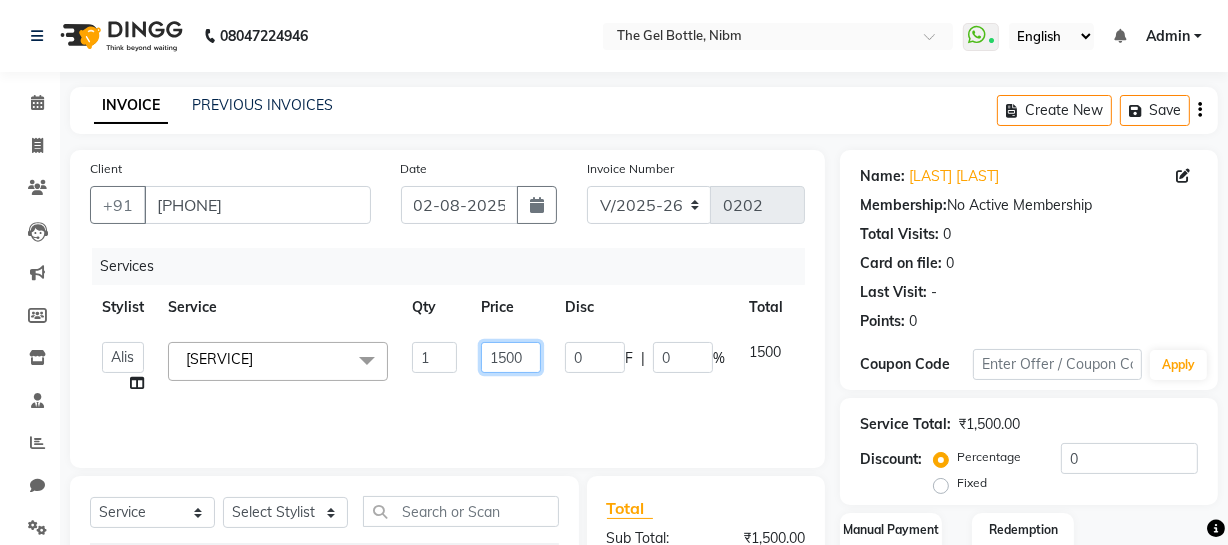 click on "1500" 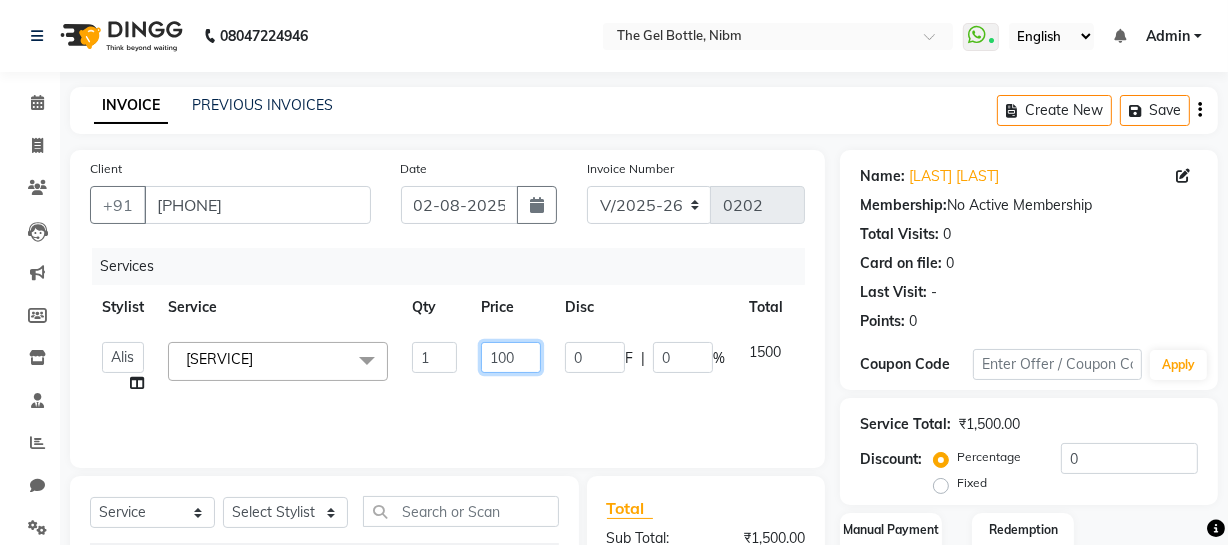 type on "1800" 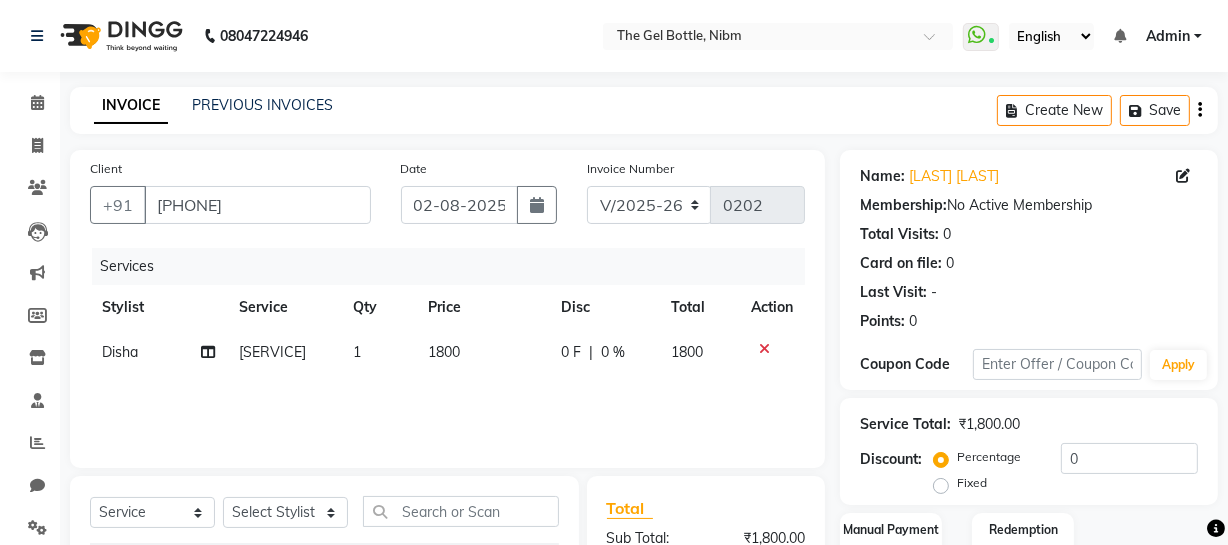 click on "Fixed" 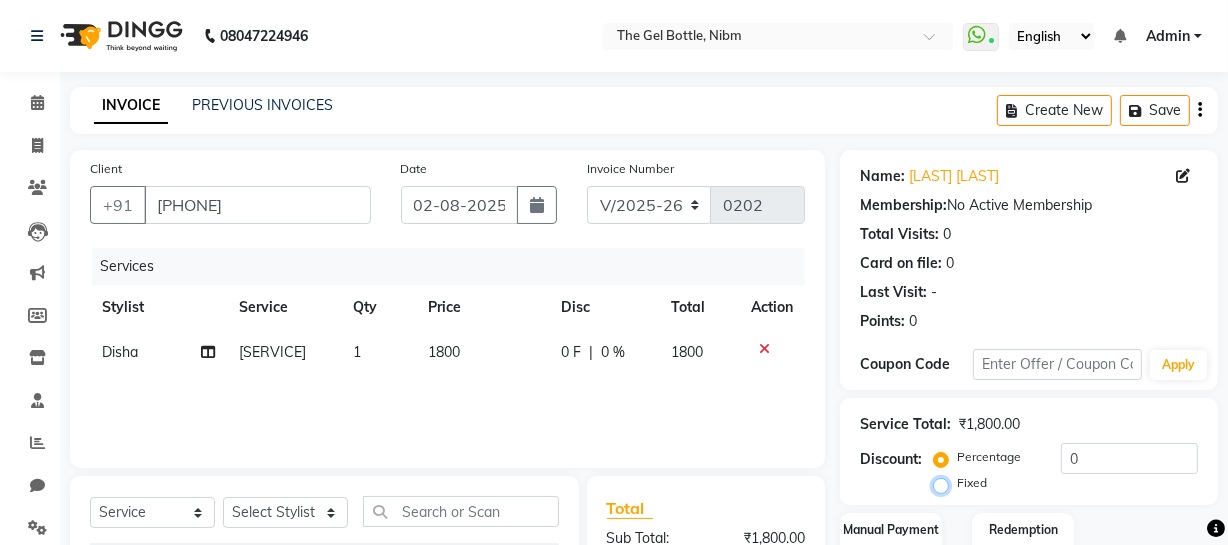 click on "Fixed" at bounding box center [945, 483] 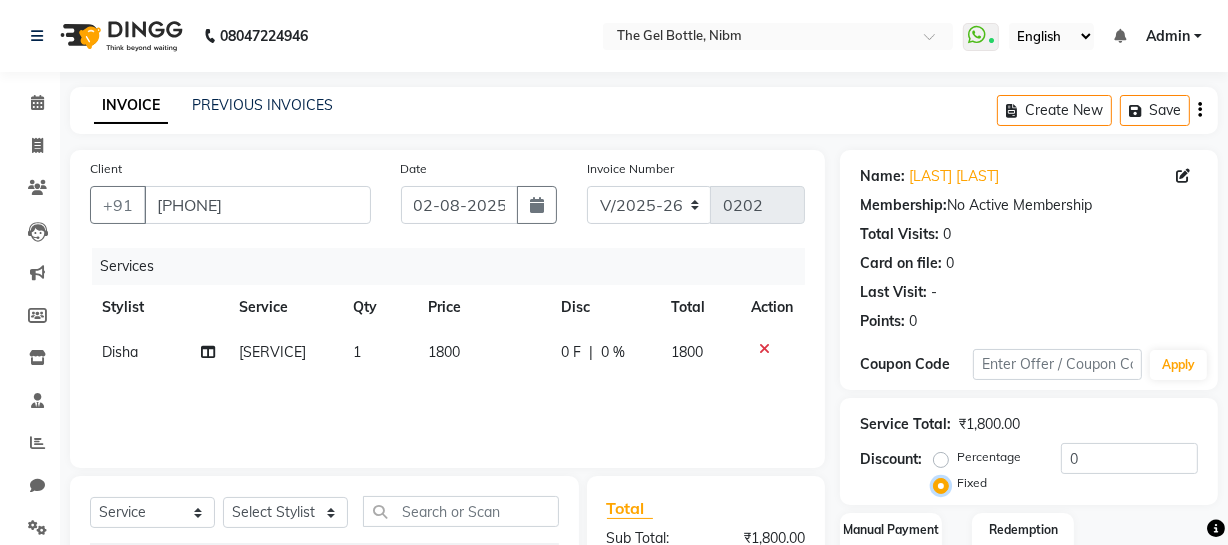 scroll, scrollTop: 257, scrollLeft: 0, axis: vertical 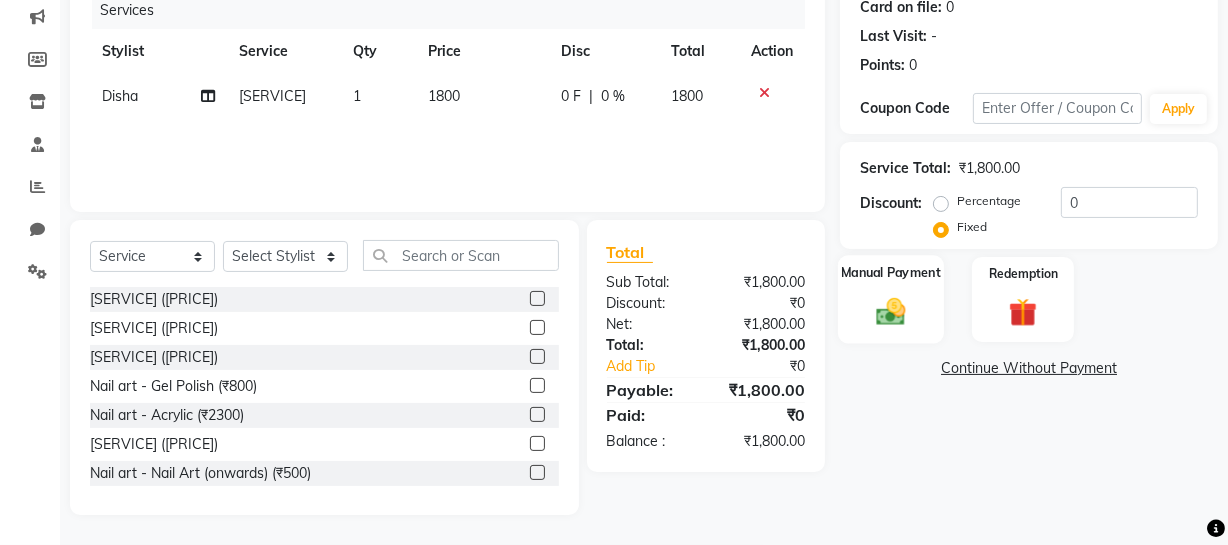 click 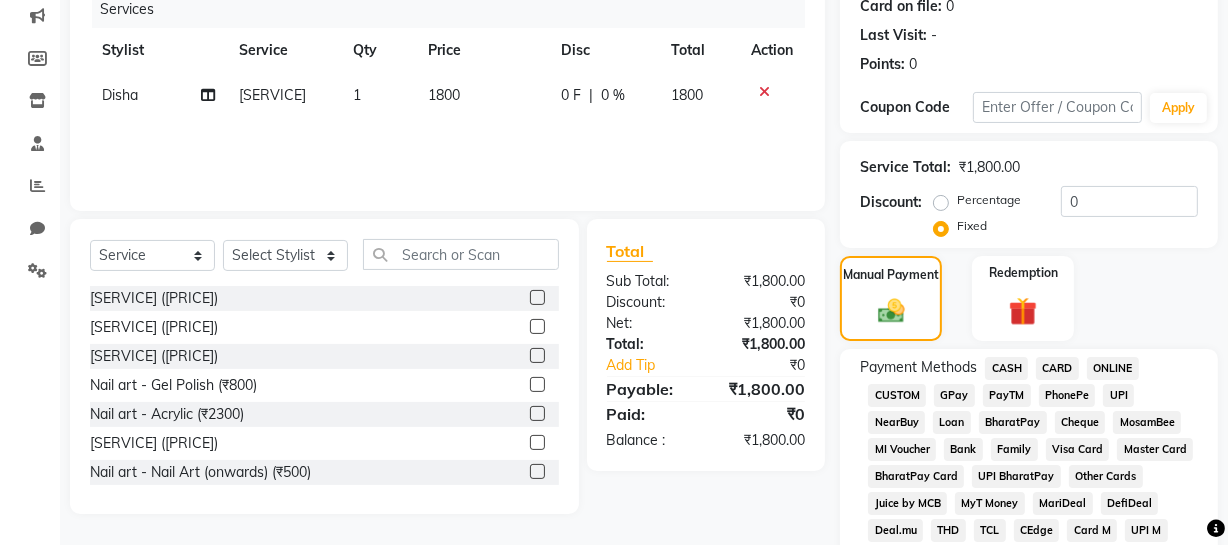 click on "CASH" 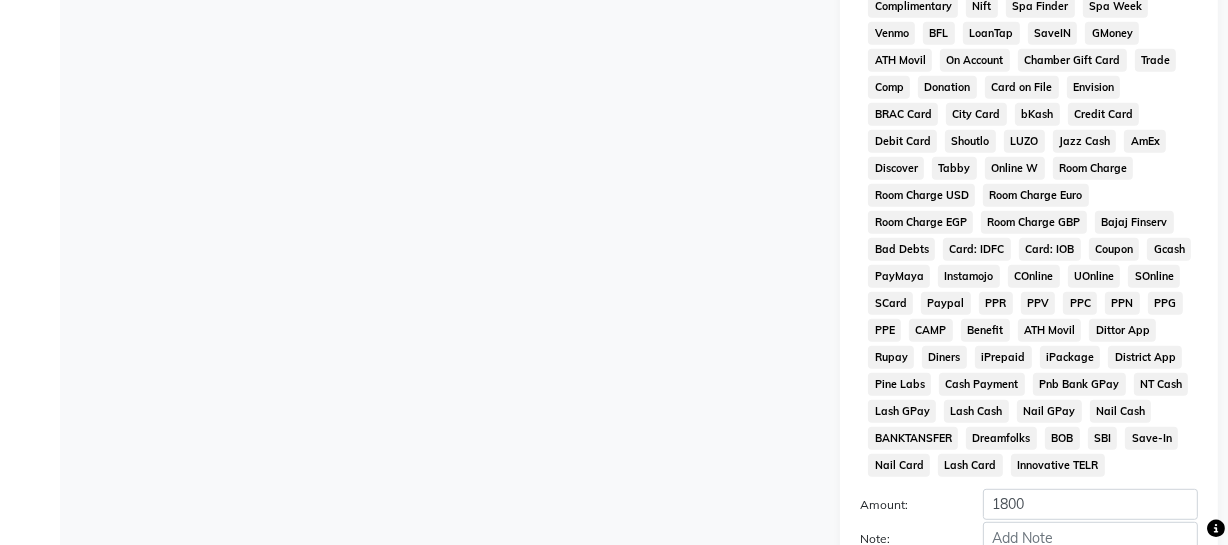 scroll, scrollTop: 1059, scrollLeft: 0, axis: vertical 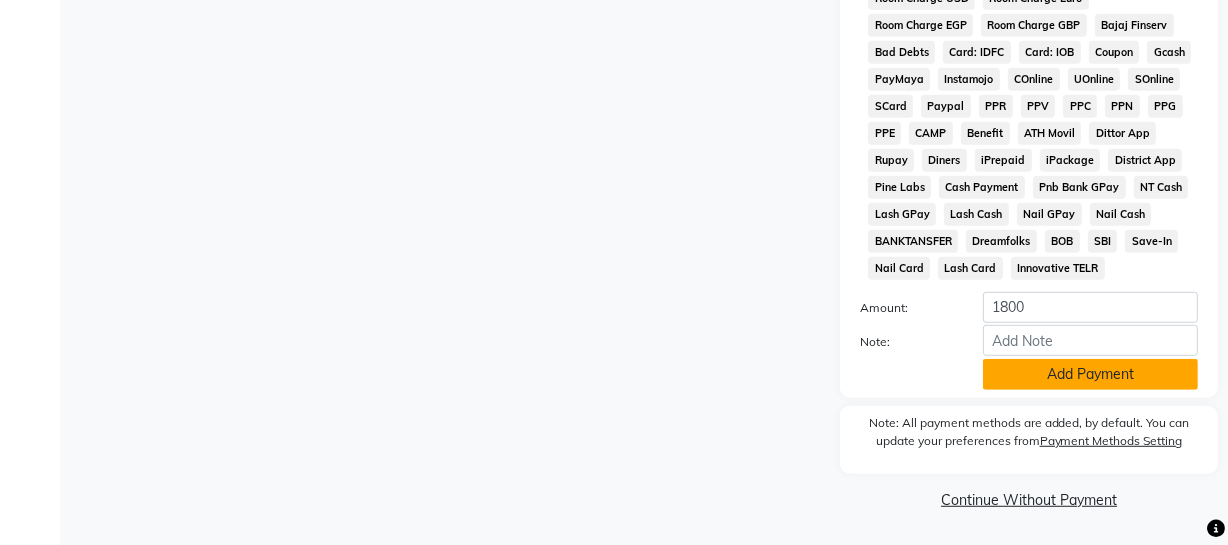 click on "Add Payment" 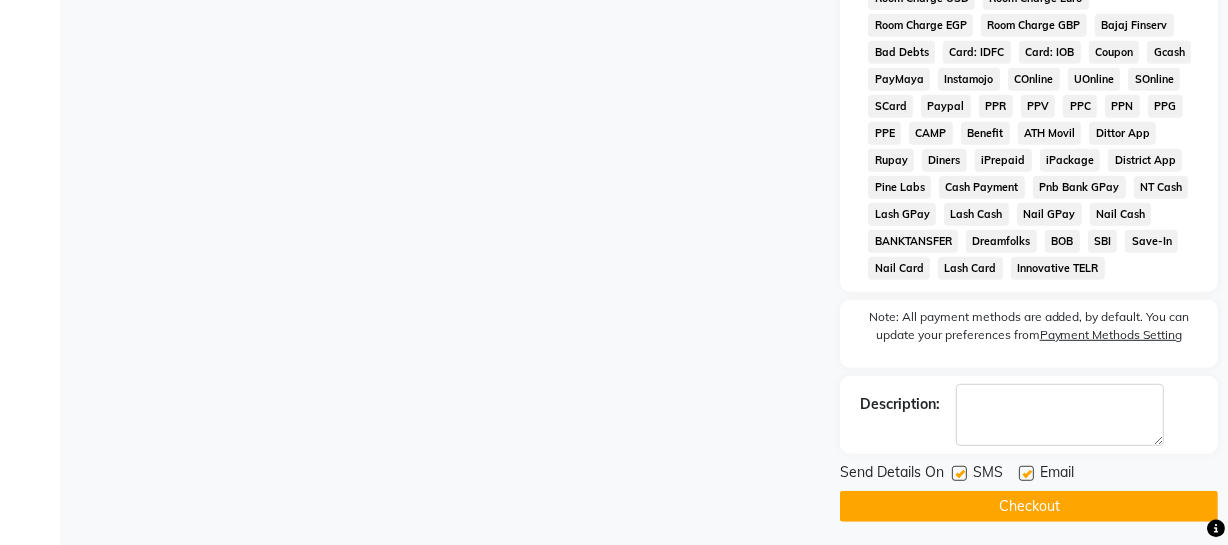click on "Checkout" 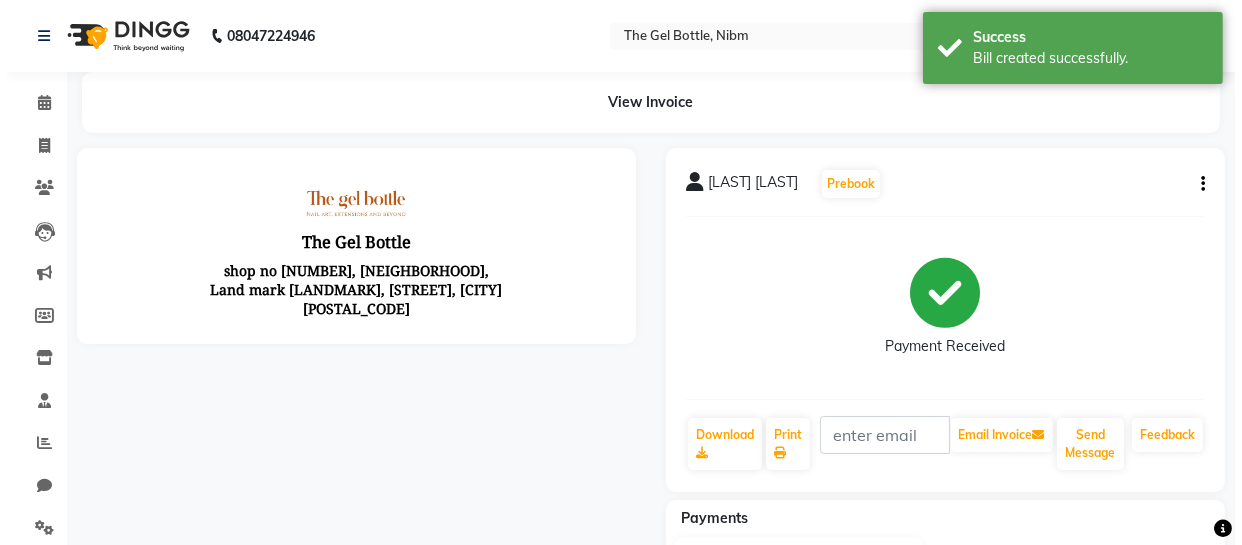 scroll, scrollTop: 0, scrollLeft: 0, axis: both 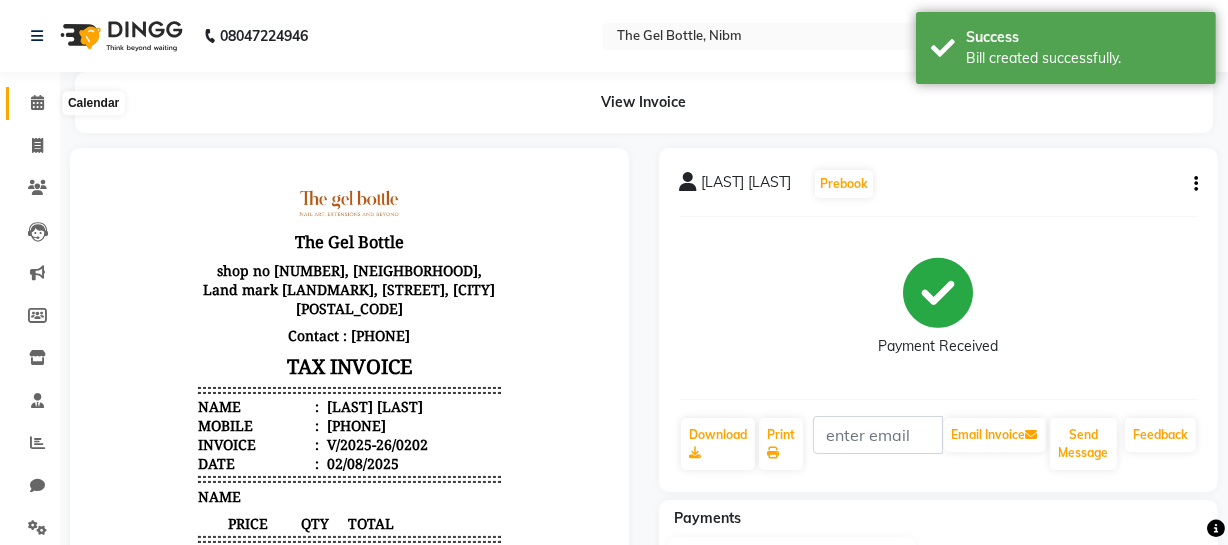 click 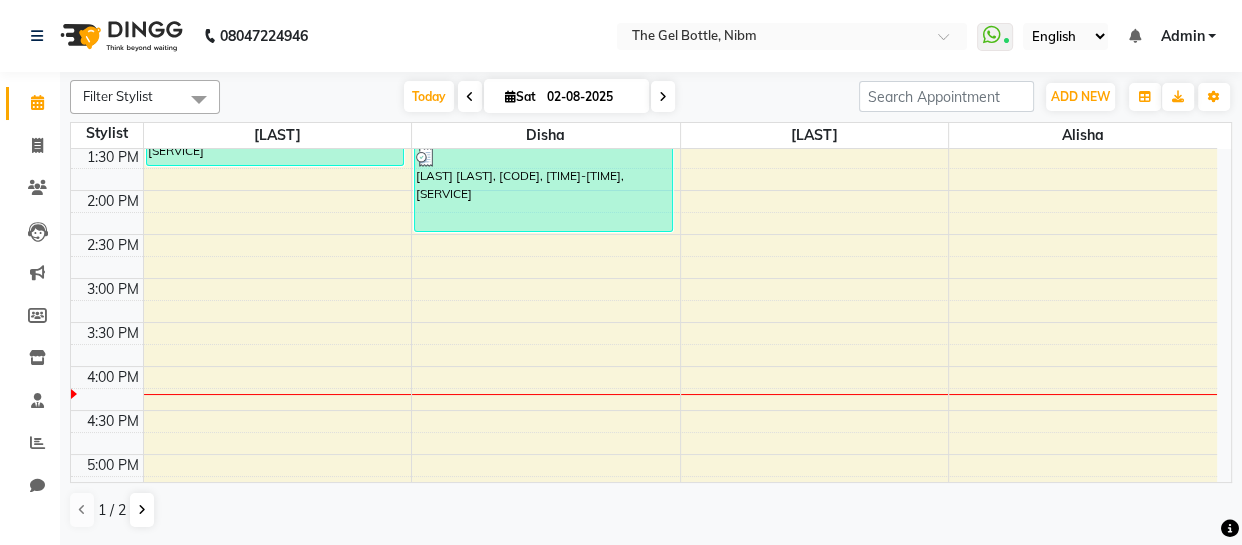 scroll, scrollTop: 319, scrollLeft: 0, axis: vertical 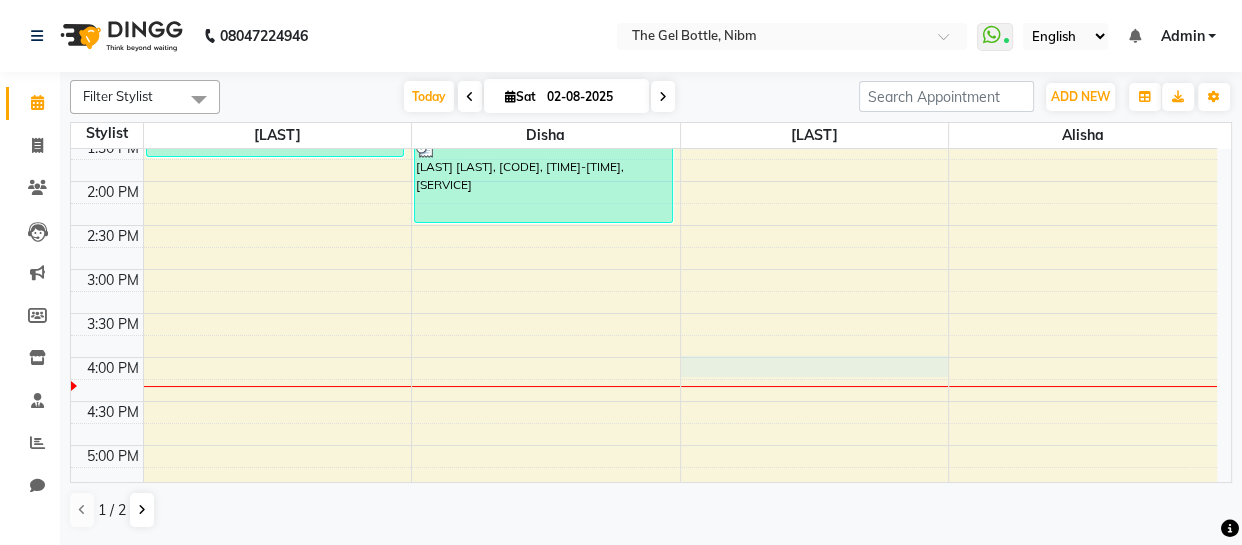 click on "[TIME] [TIME] [TIME] [TIME] [TIME] [TIME] [TIME] [TIME] [TIME] [TIME] [TIME] [TIME] [TIME] [TIME] [TIME] [TIME] [TIME] [TIME] [TIME] [TIME] [TIME] [TIME]     [LAST] [LAST], [CODE], [TIME]-[TIME], [SERVICE]     [LAST] [LAST], [CODE], [TIME]-[TIME], [SERVICE]    [LAST] [LAST], [CODE], [TIME]-[TIME], [SERVICE]    [LAST] [LAST], [CODE], [TIME]-[TIME], [SERVICE]     [LAST] [LAST], [CODE], [TIME]-[TIME], [SERVICE]     [LAST] [LAST], [CODE], [TIME]-[TIME], [SERVICE]" at bounding box center [644, 313] 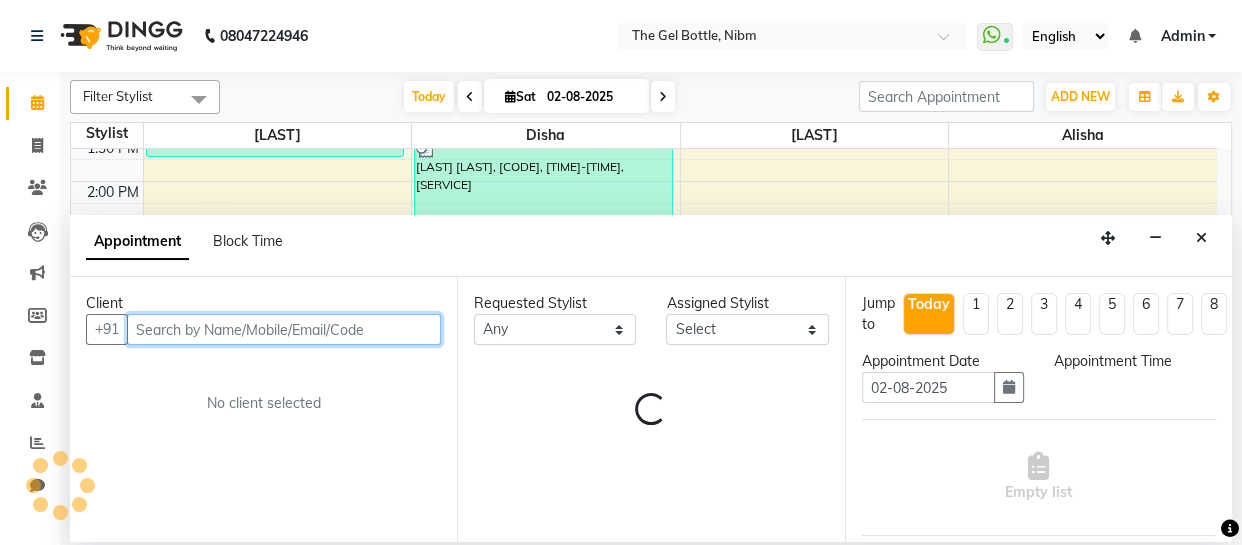 select on "960" 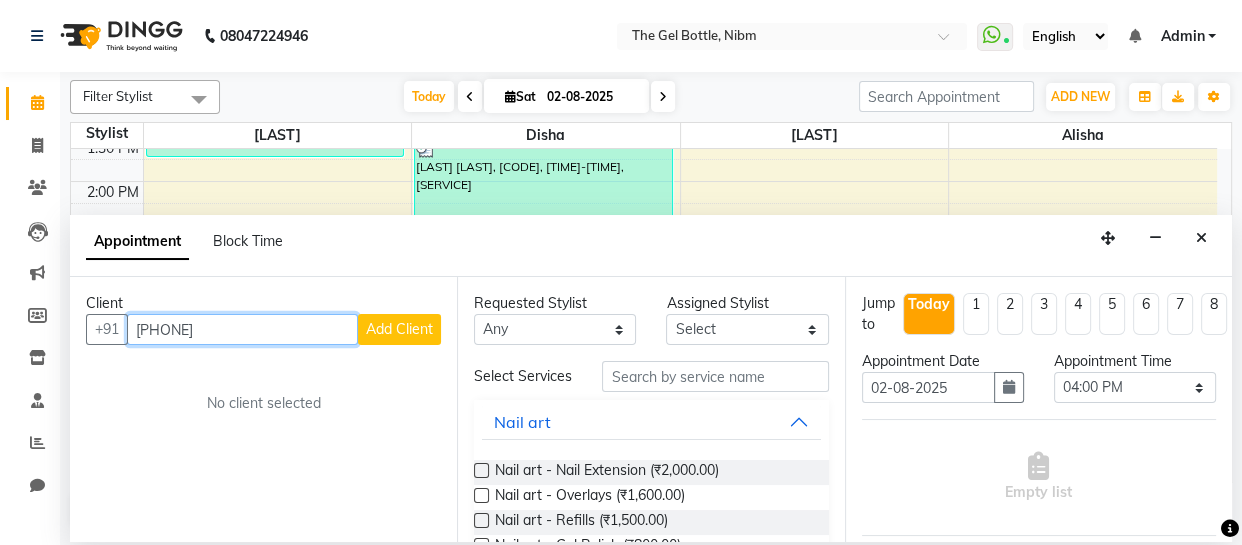 type on "[PHONE]" 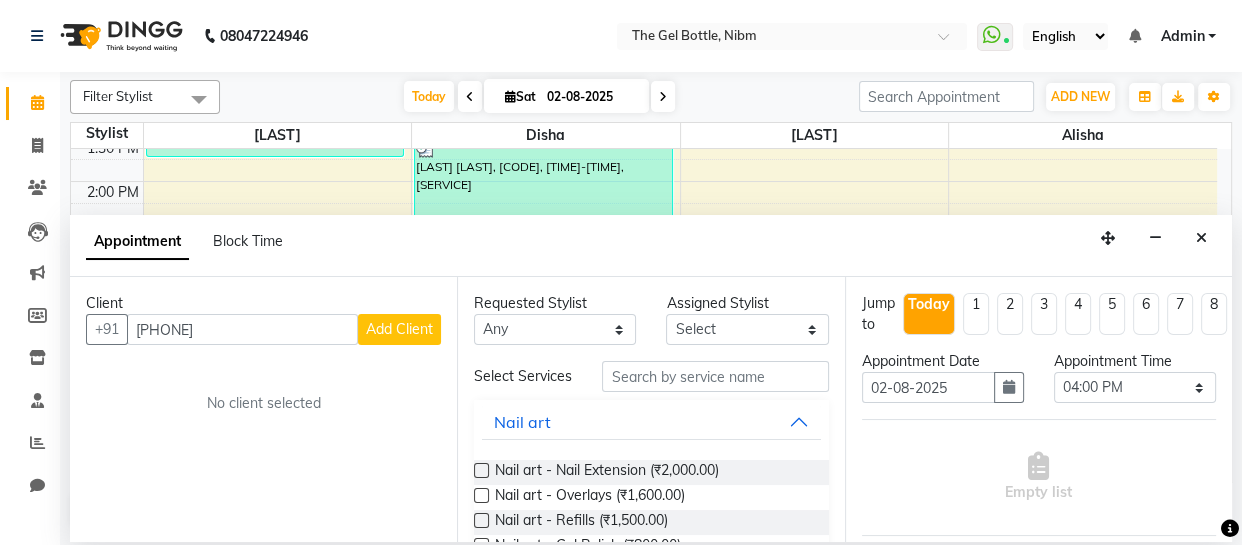 click on "Add Client" at bounding box center (399, 329) 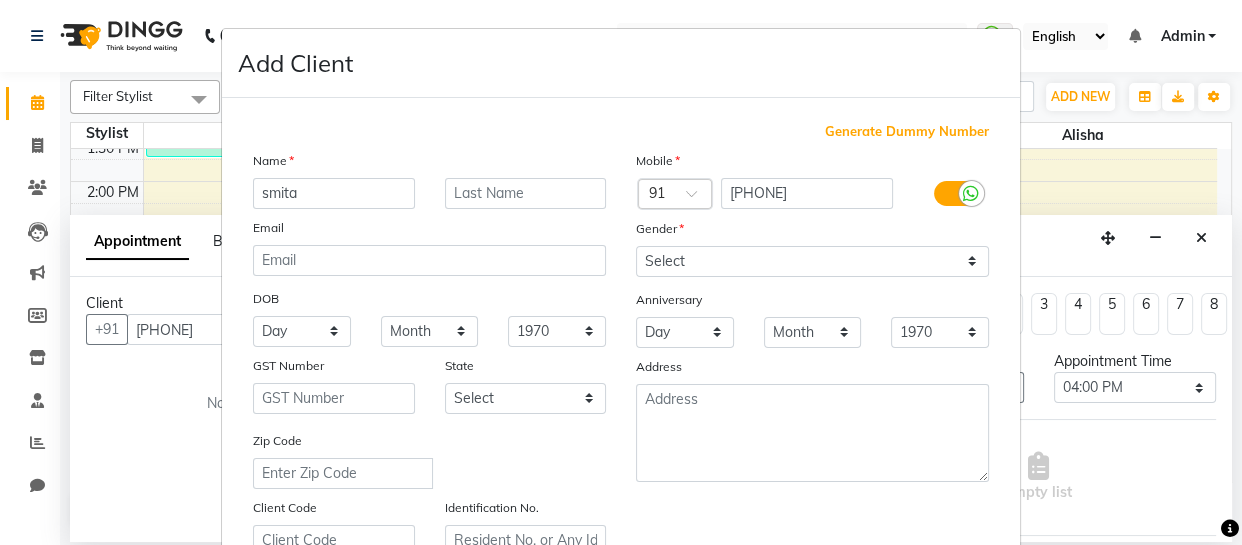 type on "smita" 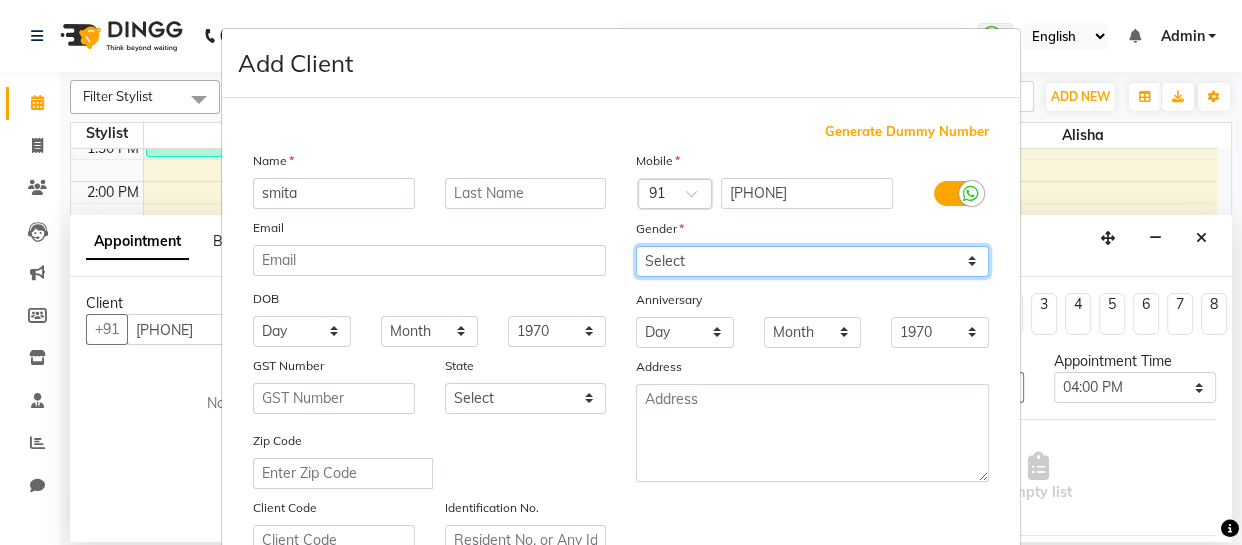 click on "Select Male Female Other Prefer Not To Say" at bounding box center (812, 261) 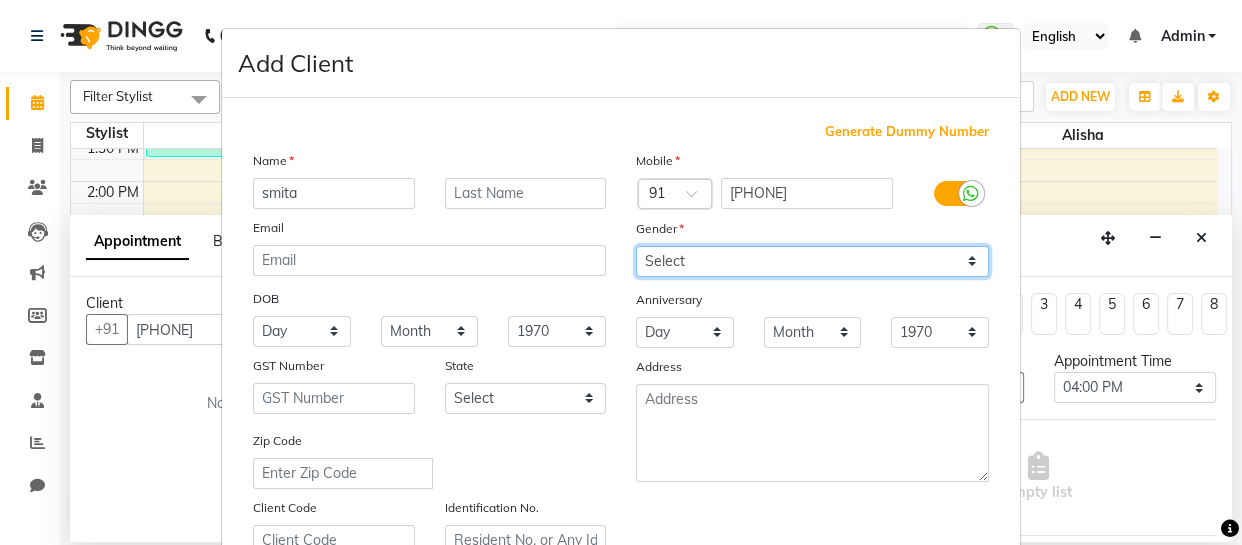 select on "female" 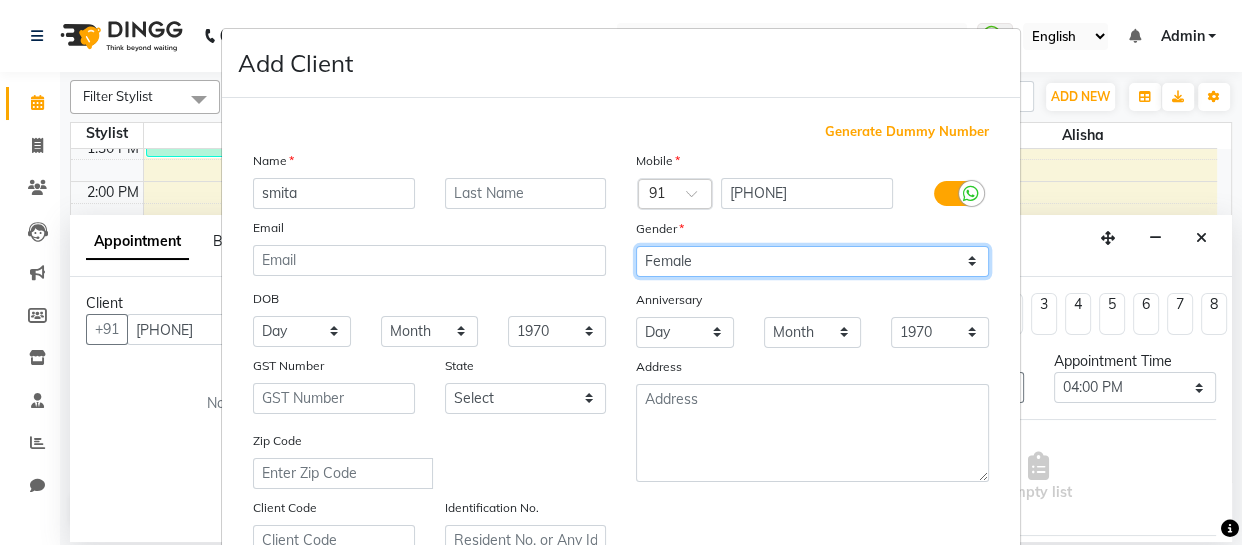 click on "Select Male Female Other Prefer Not To Say" at bounding box center [812, 261] 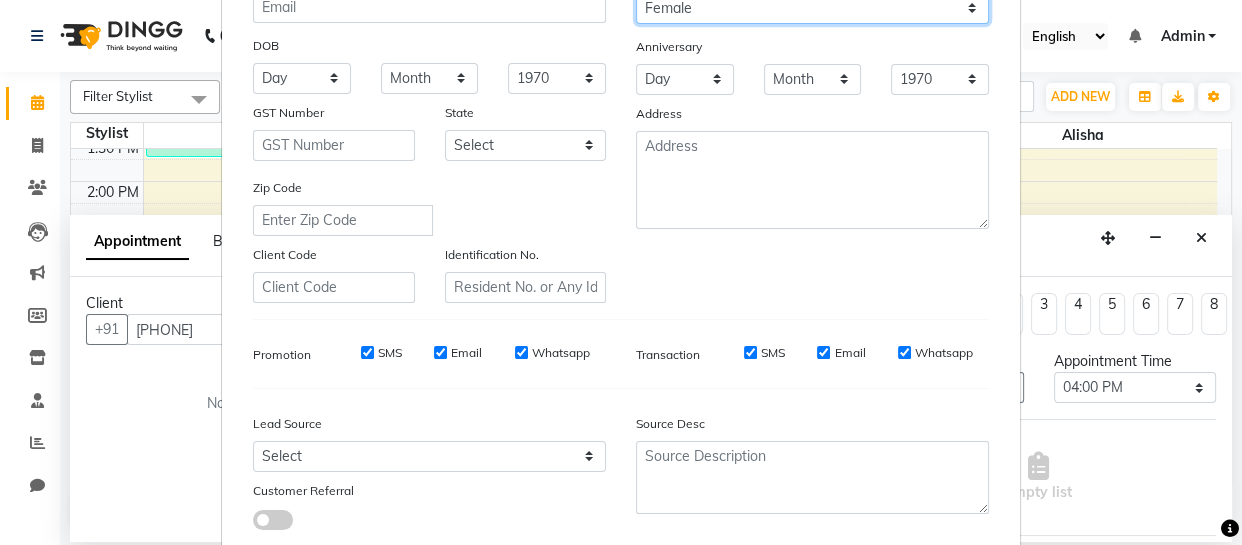 scroll, scrollTop: 384, scrollLeft: 0, axis: vertical 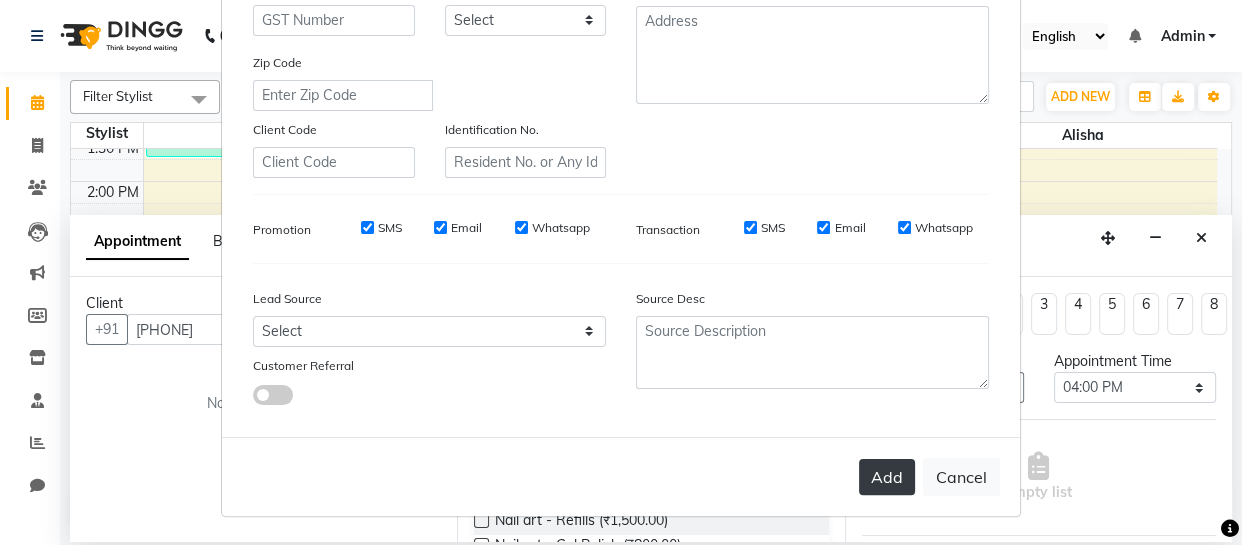click on "Add" at bounding box center (887, 477) 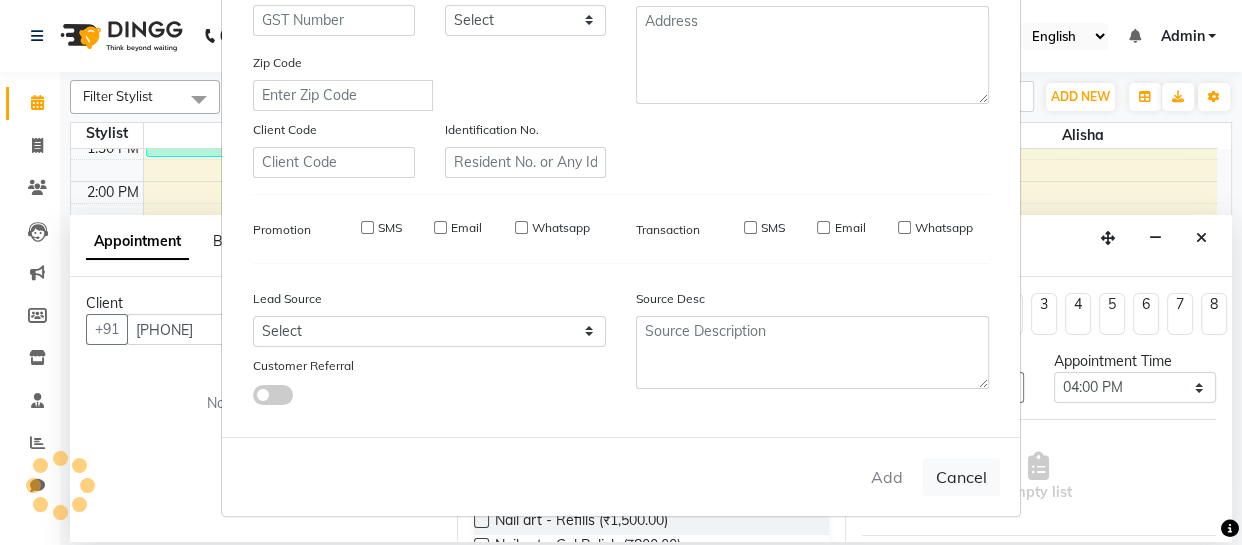type 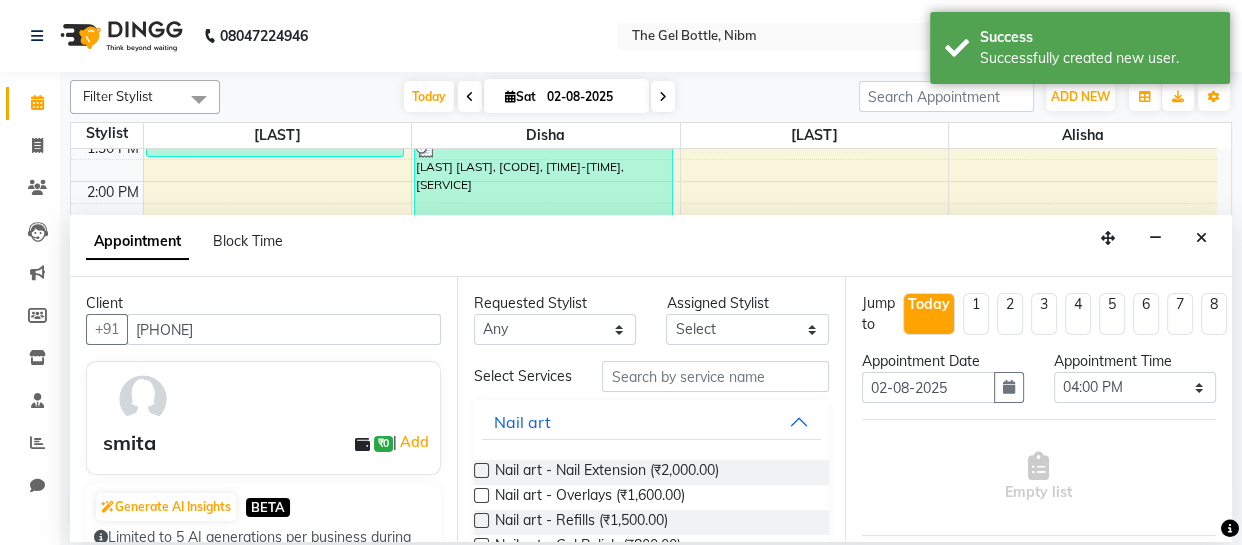 click at bounding box center [481, 470] 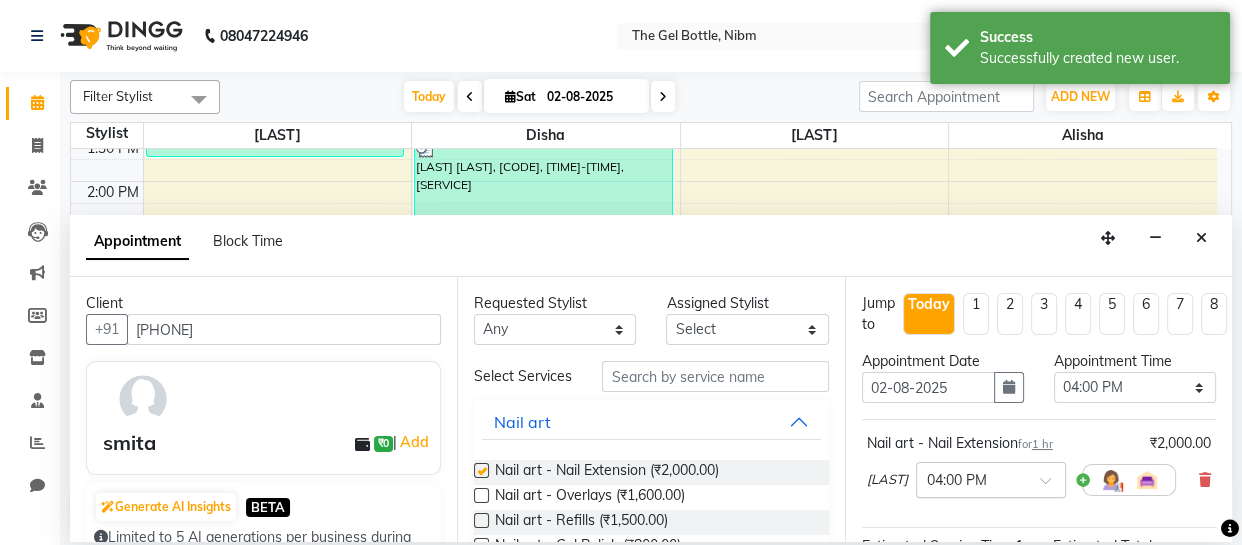 checkbox on "false" 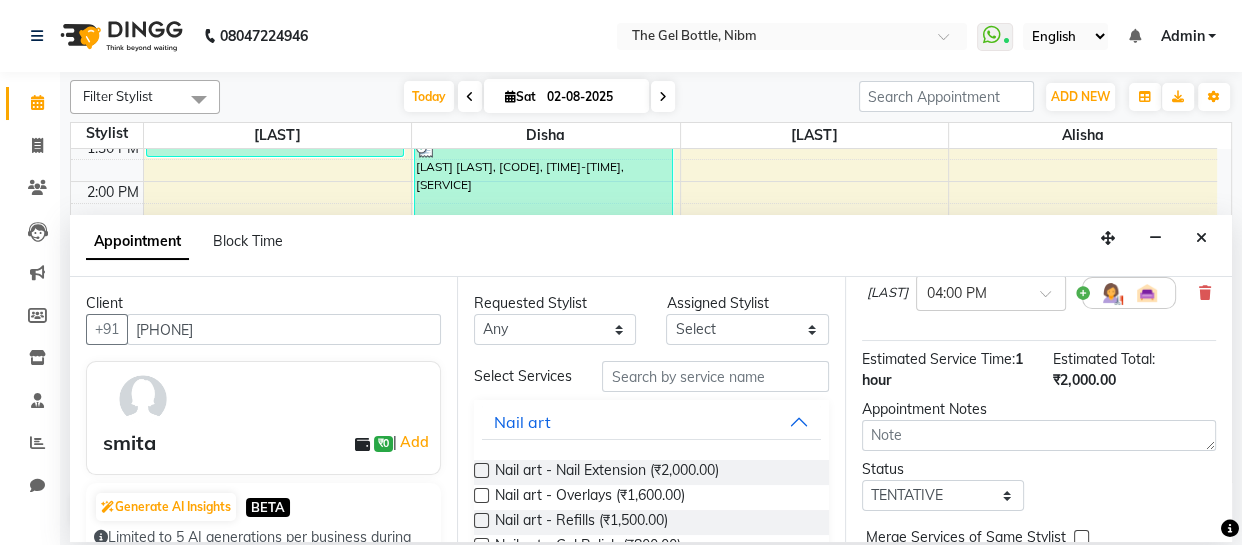 scroll, scrollTop: 219, scrollLeft: 0, axis: vertical 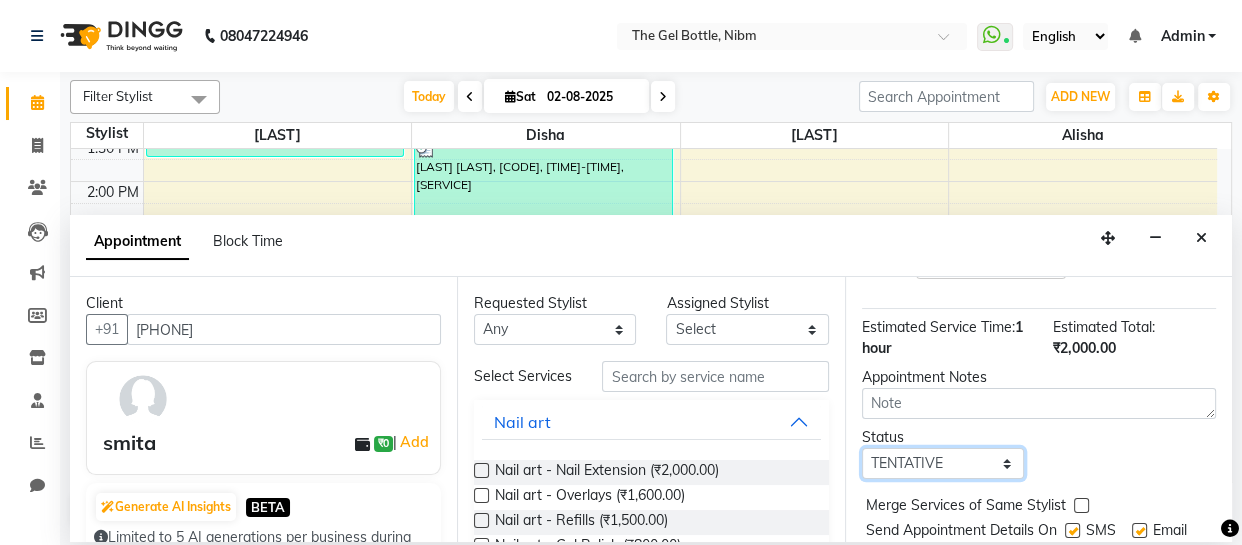 click on "Select TENTATIVE CONFIRM CHECK-IN UPCOMING" at bounding box center [943, 463] 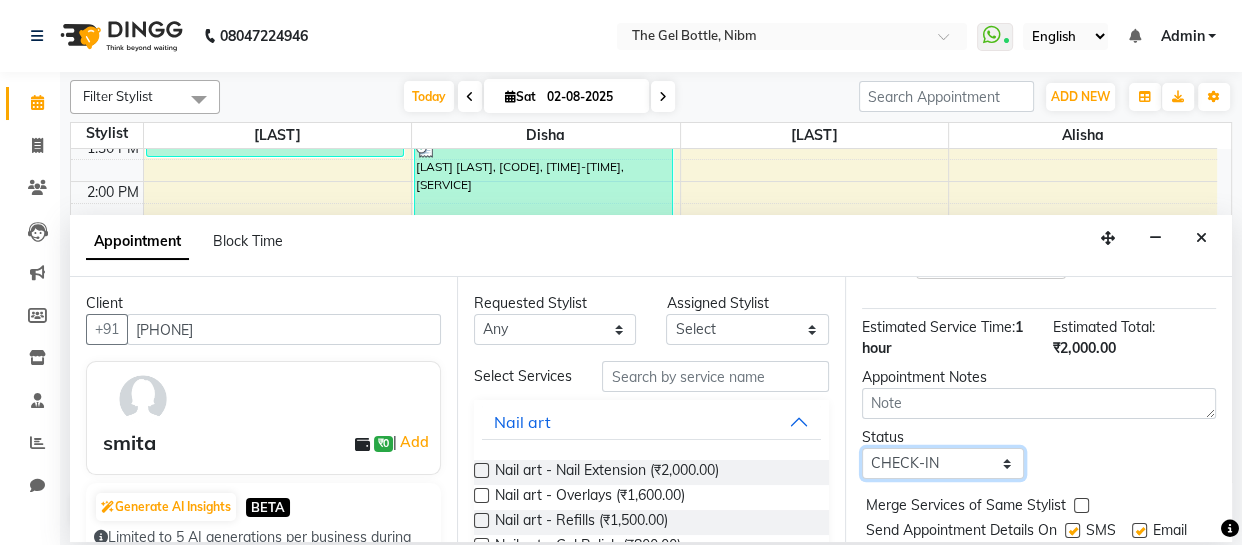 click on "Select TENTATIVE CONFIRM CHECK-IN UPCOMING" at bounding box center (943, 463) 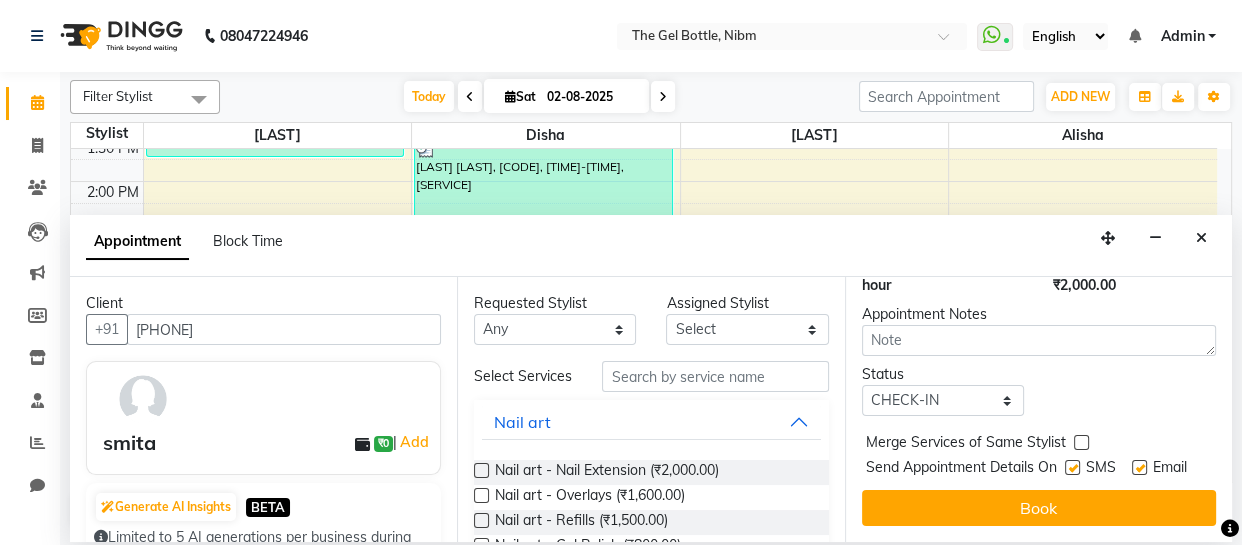 click at bounding box center [1072, 467] 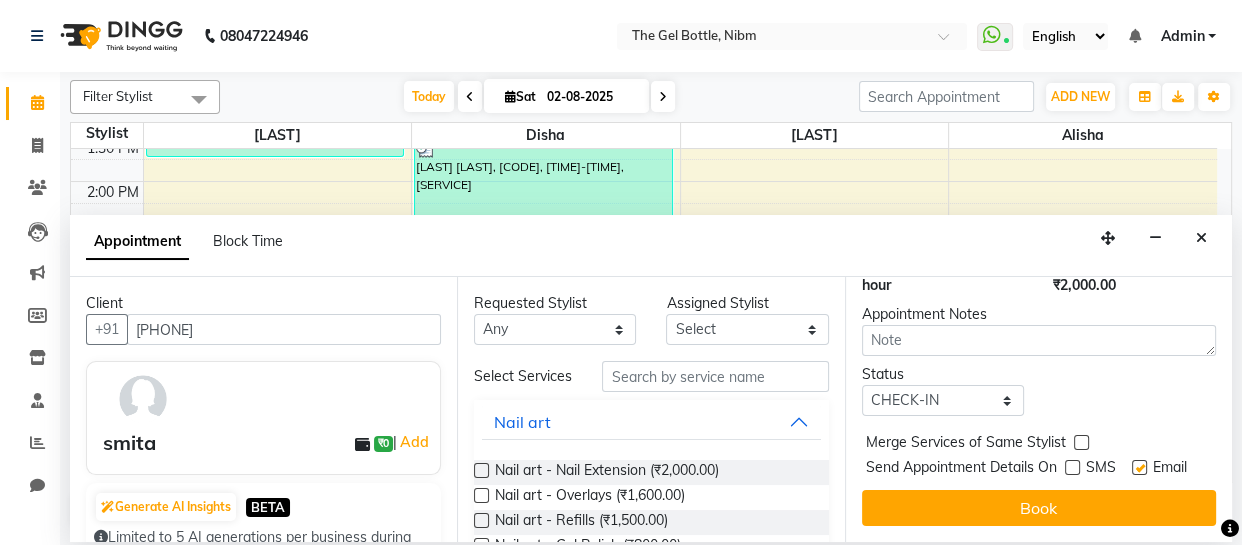 click at bounding box center (1139, 467) 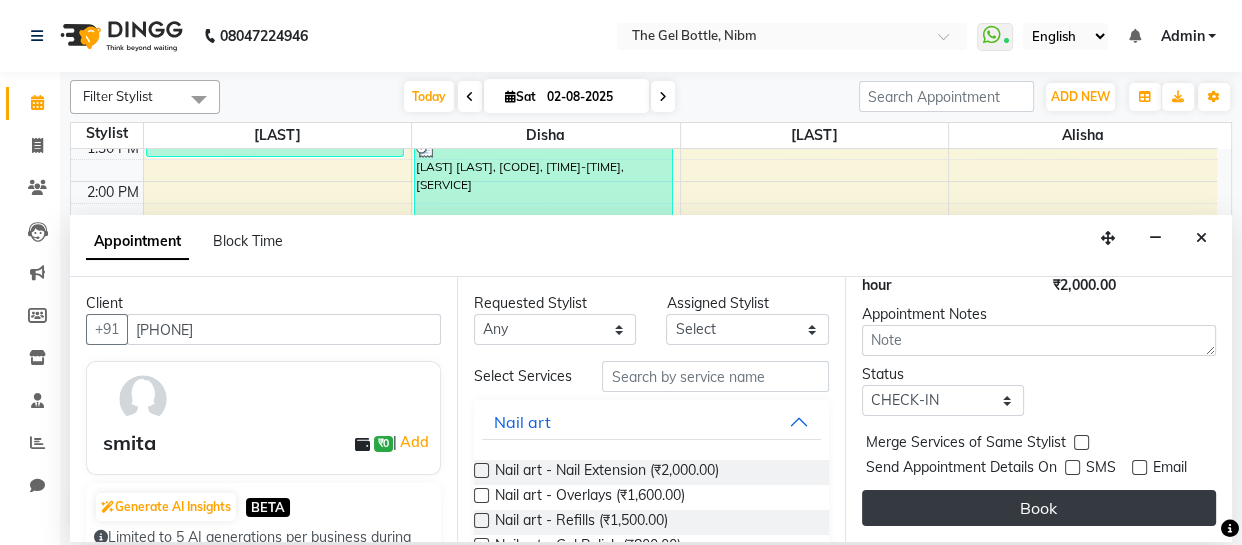 click on "Book" at bounding box center (1039, 508) 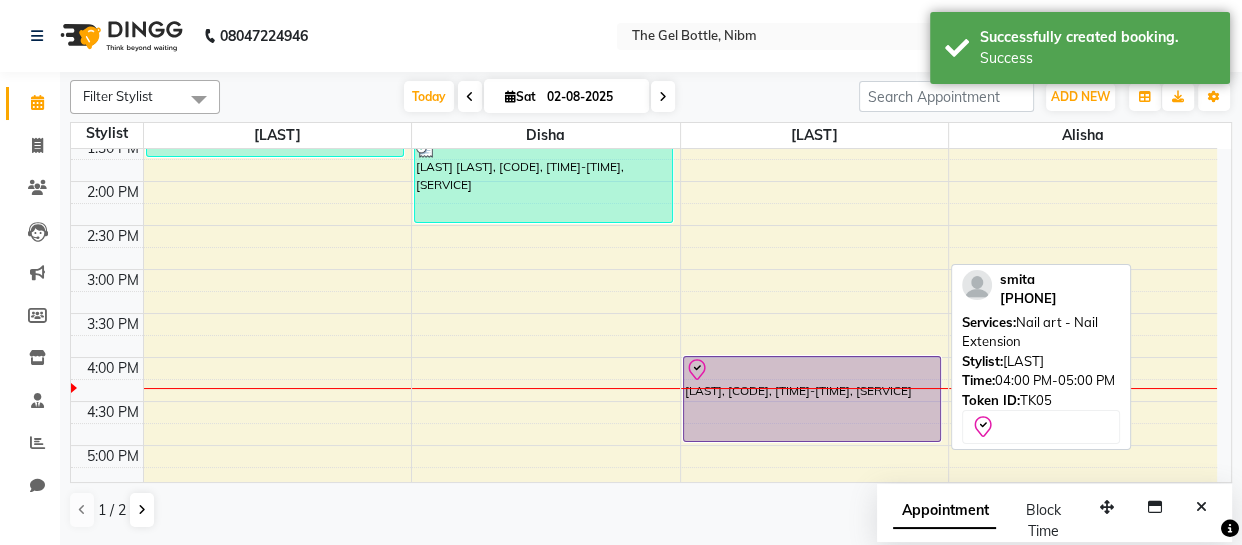 click on "[LAST], [CODE], [TIME]-[TIME], [SERVICE]" at bounding box center [812, 399] 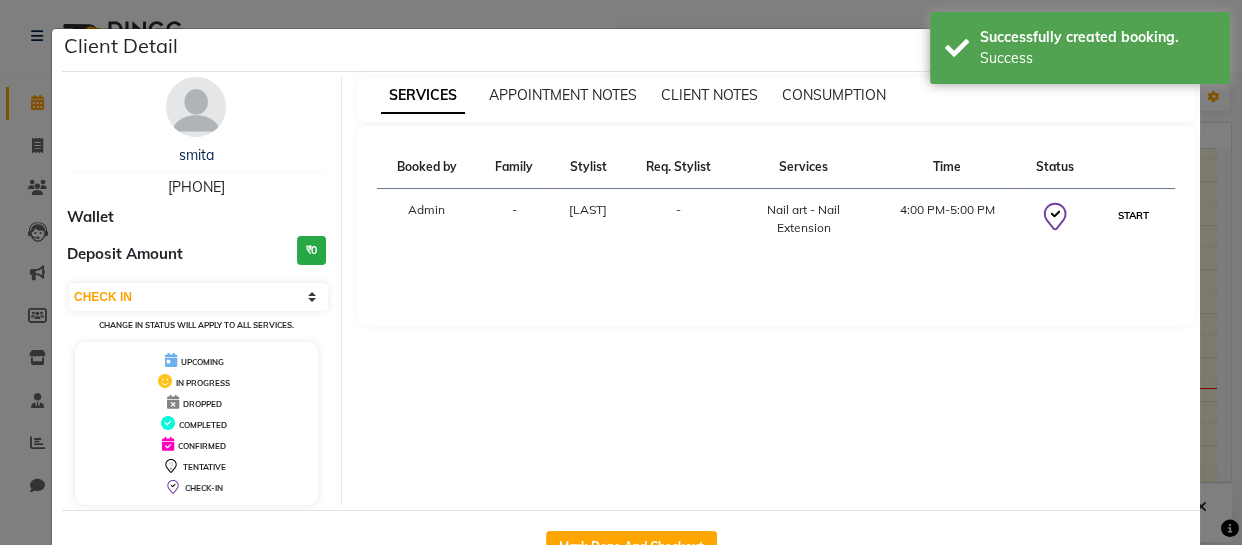 click on "START" at bounding box center [1133, 215] 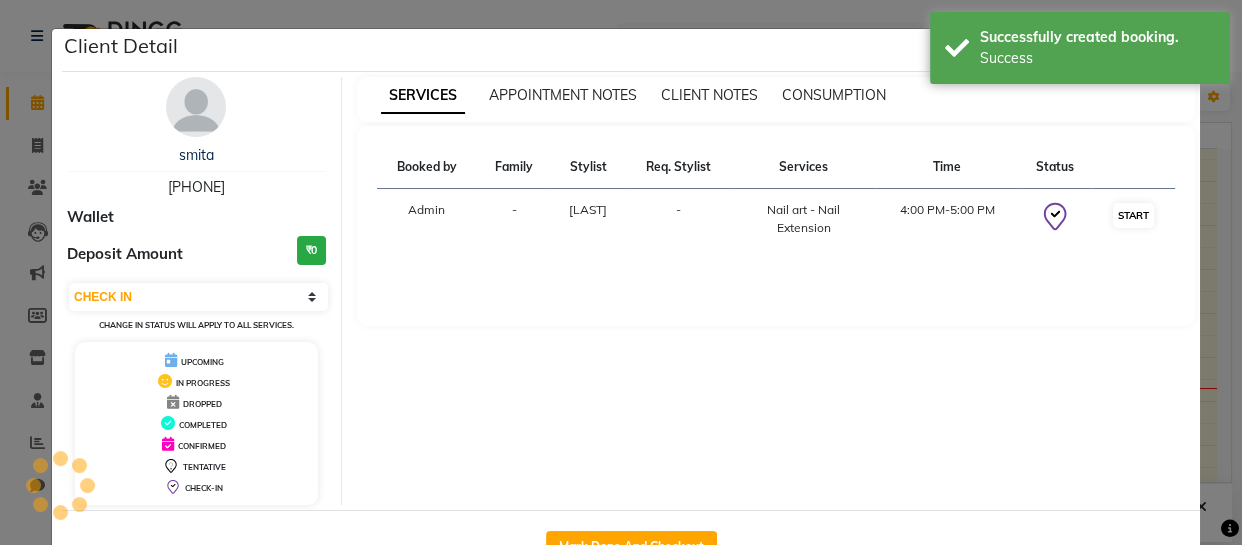 select on "1" 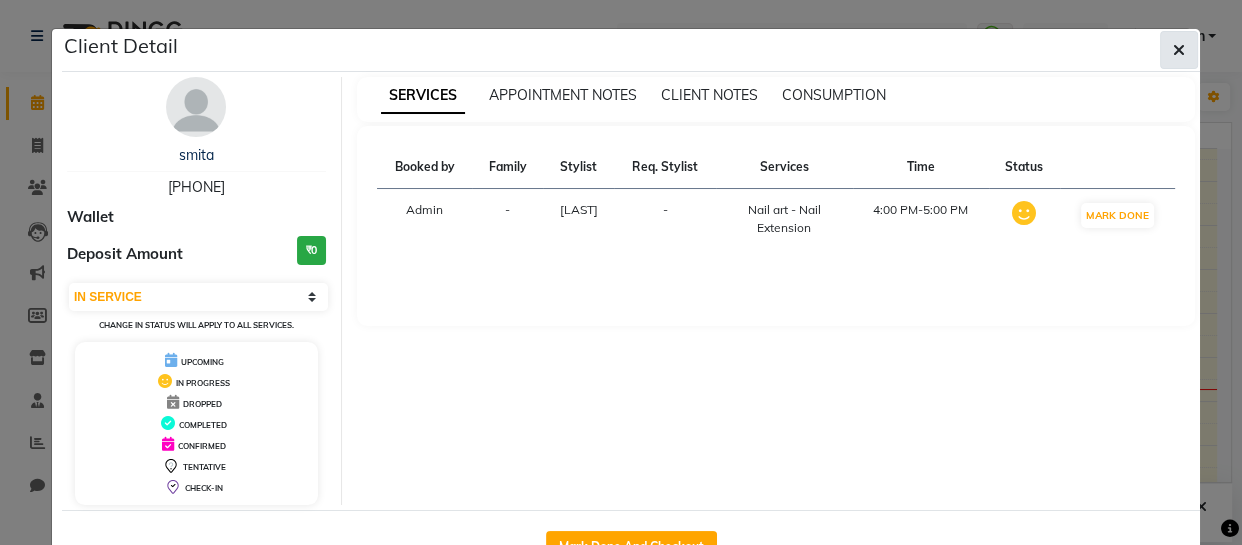 click 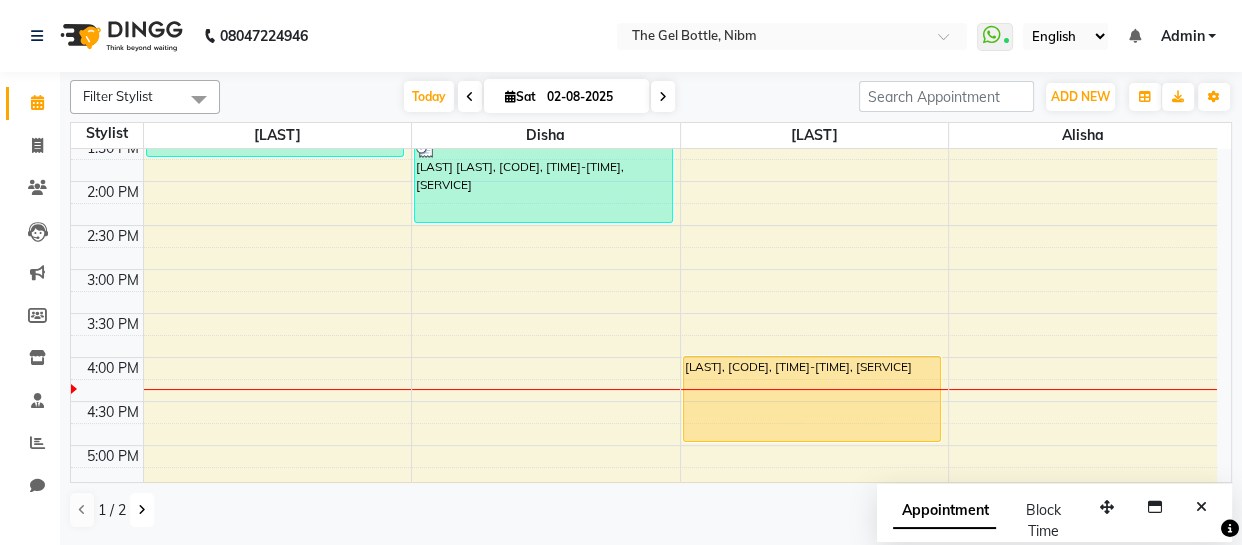 click at bounding box center (142, 510) 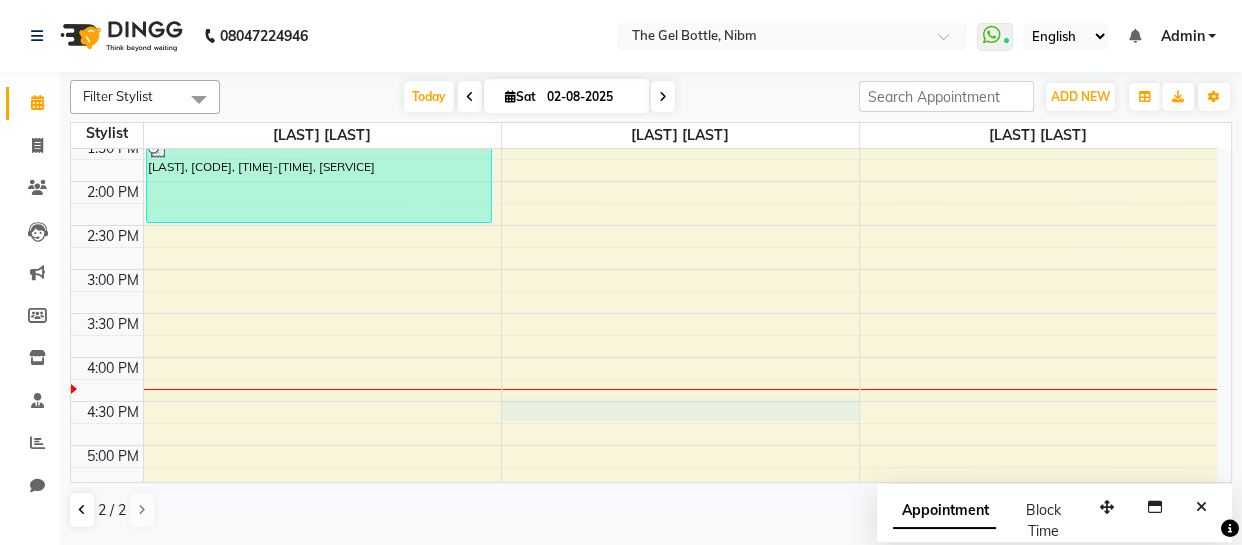 click on "[TIME] [TIME] [TIME] [TIME] [TIME] [TIME] [TIME] [TIME] [TIME] [TIME] [TIME] [TIME] [TIME] [TIME] [TIME] [TIME] [TIME] [TIME] [TIME] [TIME] [TIME] [TIME]     [LAST], [CODE], [TIME]-[TIME], [SERVICE]" at bounding box center (644, 313) 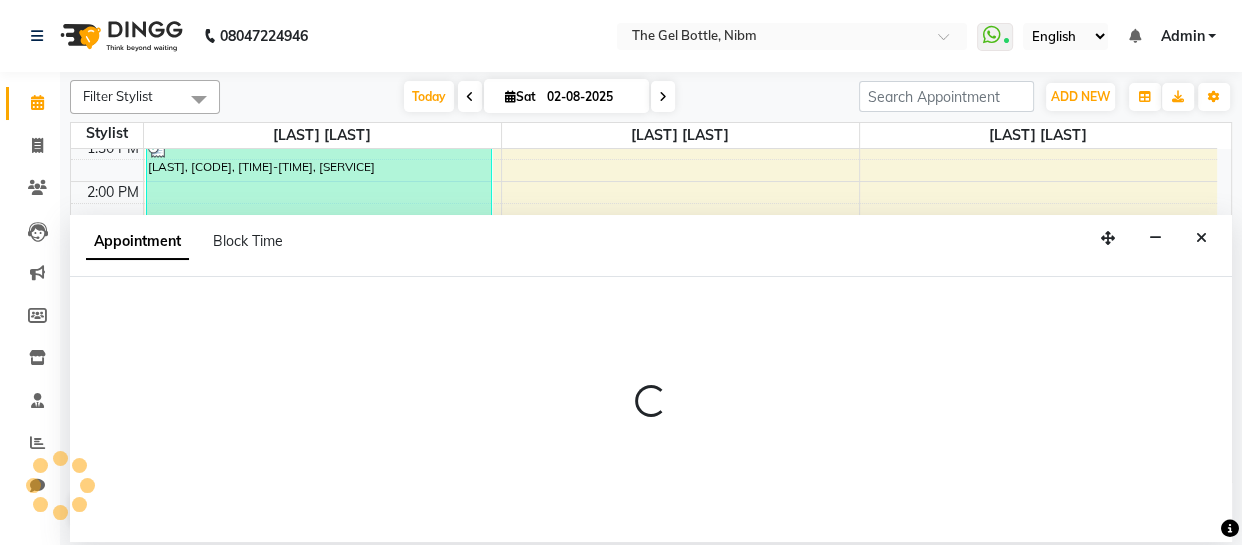 select on "78184" 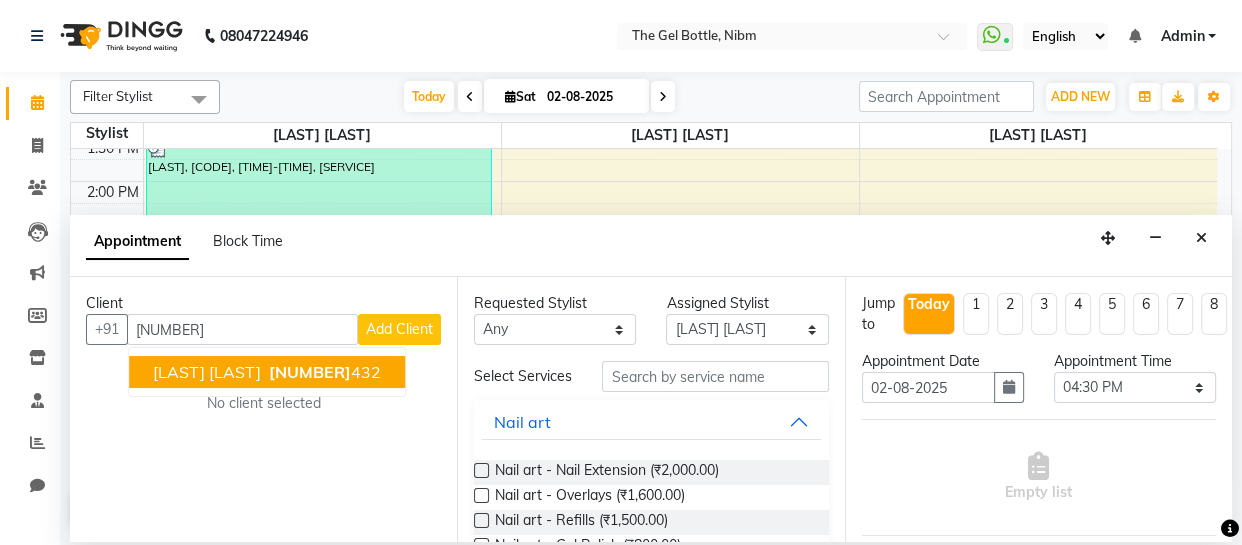 click on "[LAST] [LAST]" at bounding box center (207, 372) 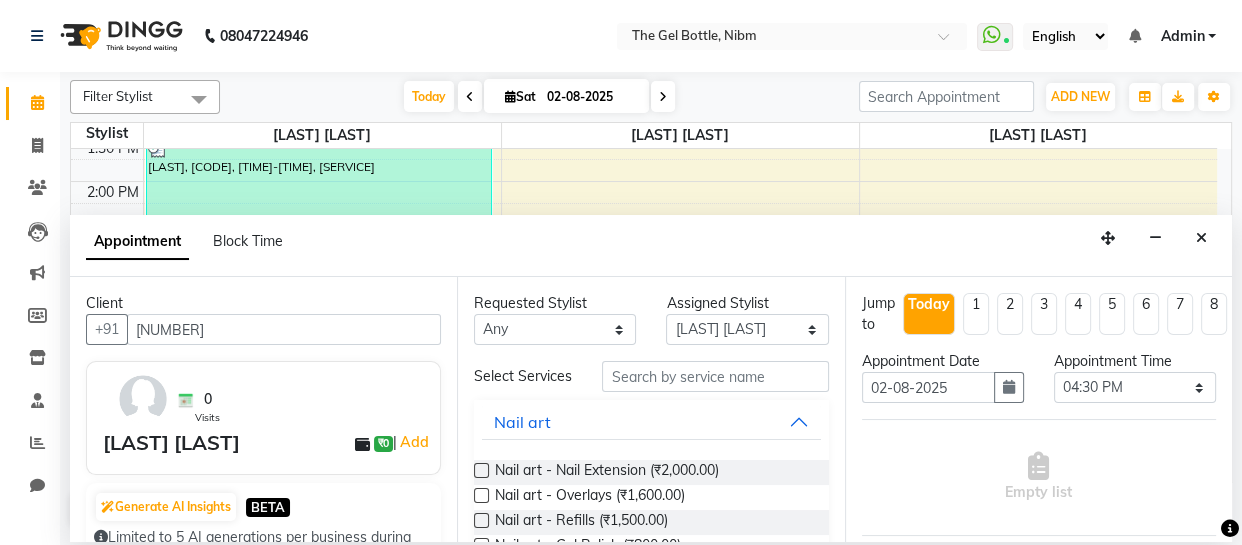 type on "[NUMBER]" 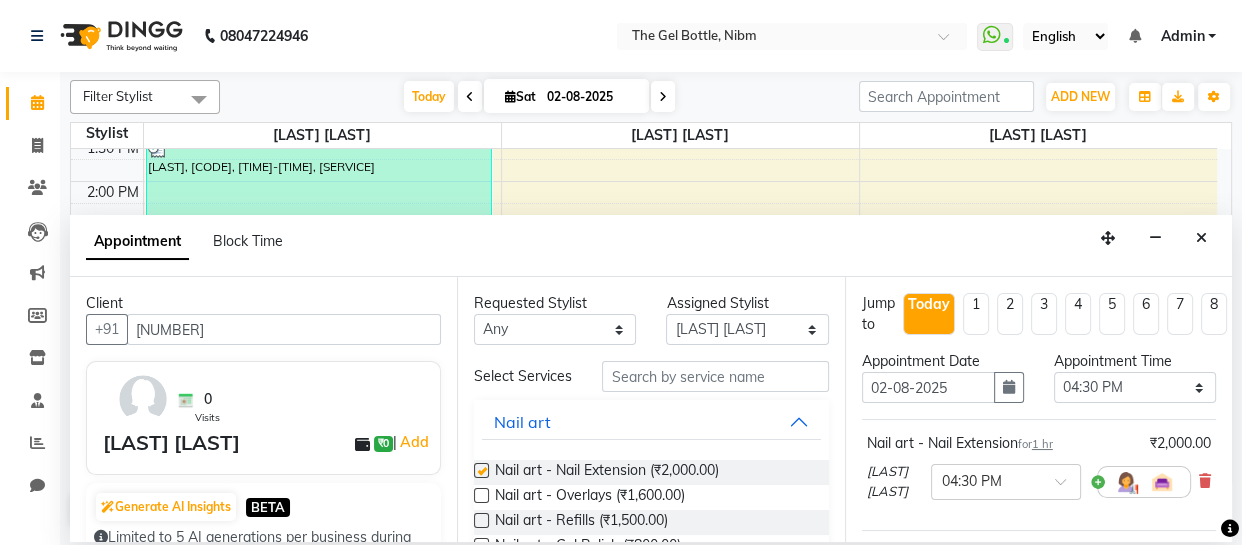checkbox on "false" 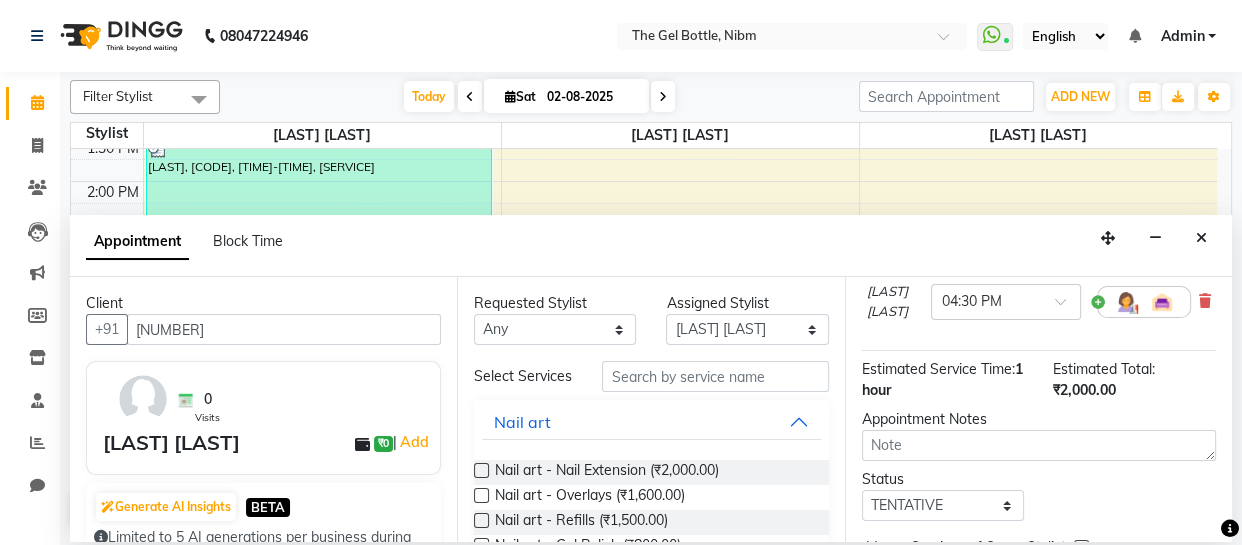 scroll, scrollTop: 219, scrollLeft: 0, axis: vertical 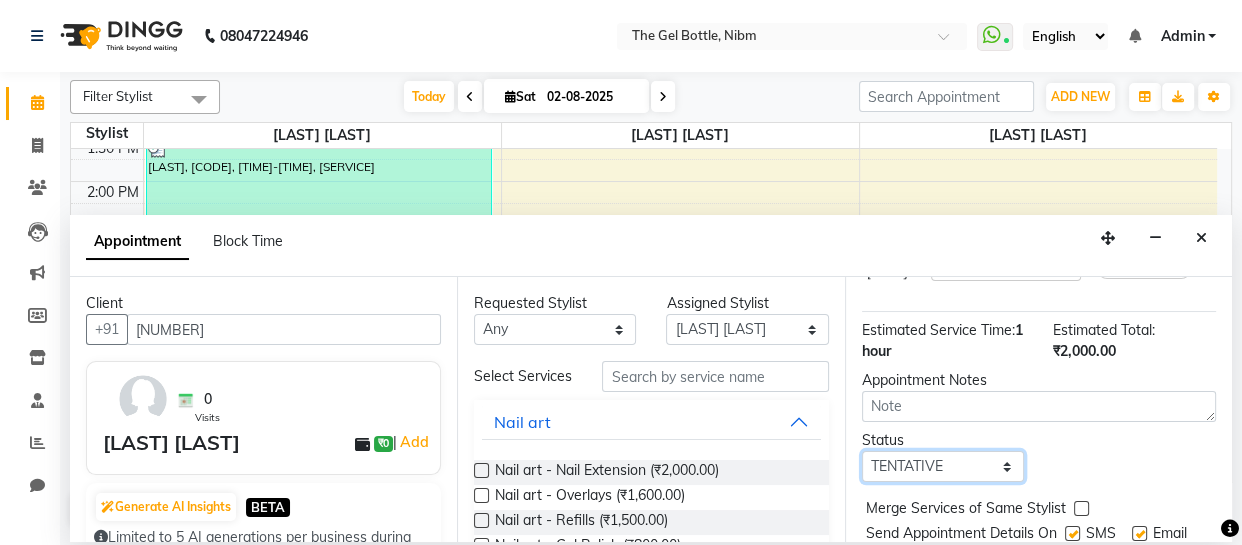 click on "Select TENTATIVE CONFIRM CHECK-IN UPCOMING" at bounding box center [943, 466] 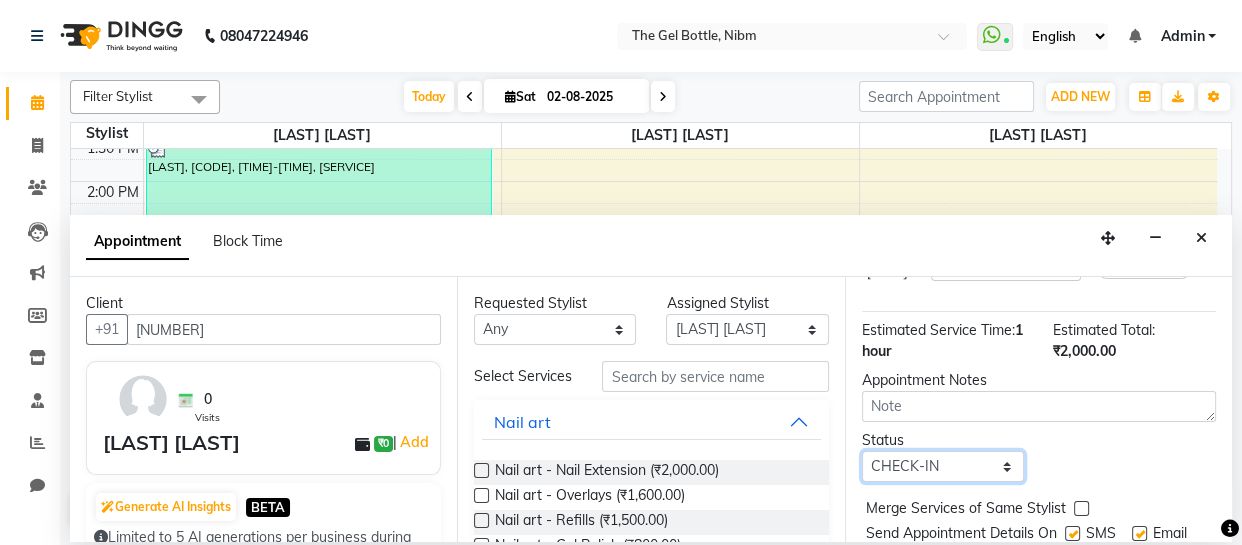 click on "Select TENTATIVE CONFIRM CHECK-IN UPCOMING" at bounding box center [943, 466] 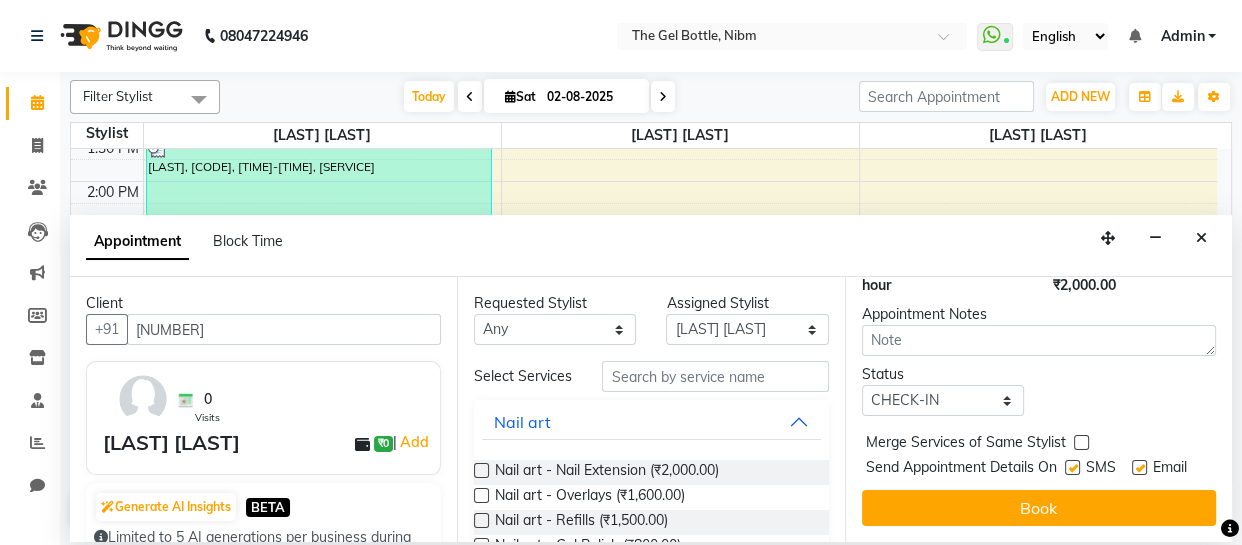 click at bounding box center (1072, 467) 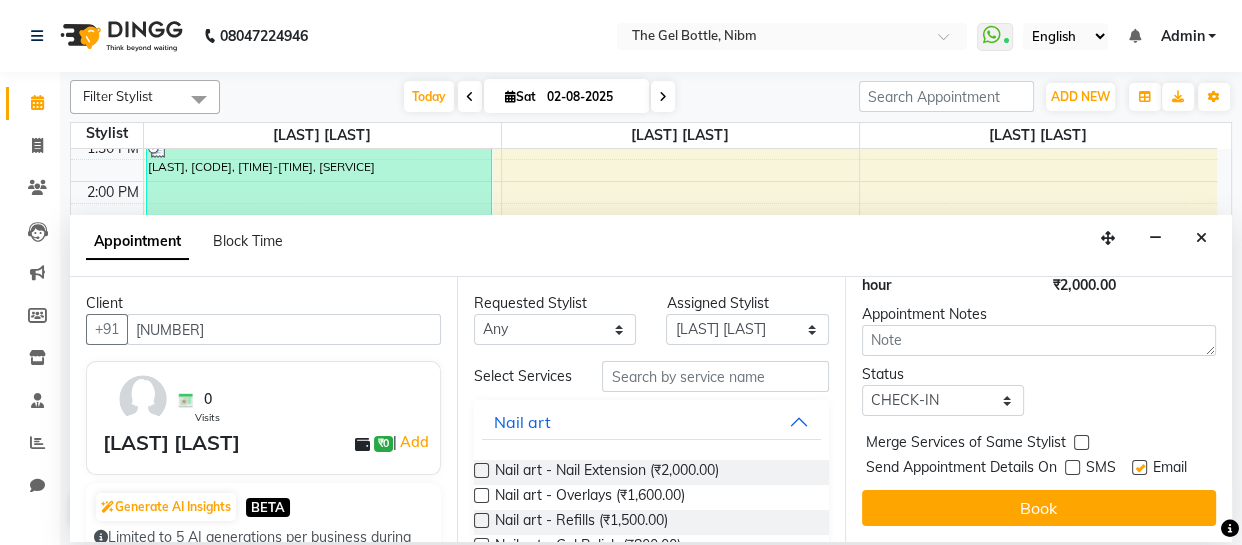 click at bounding box center (1139, 467) 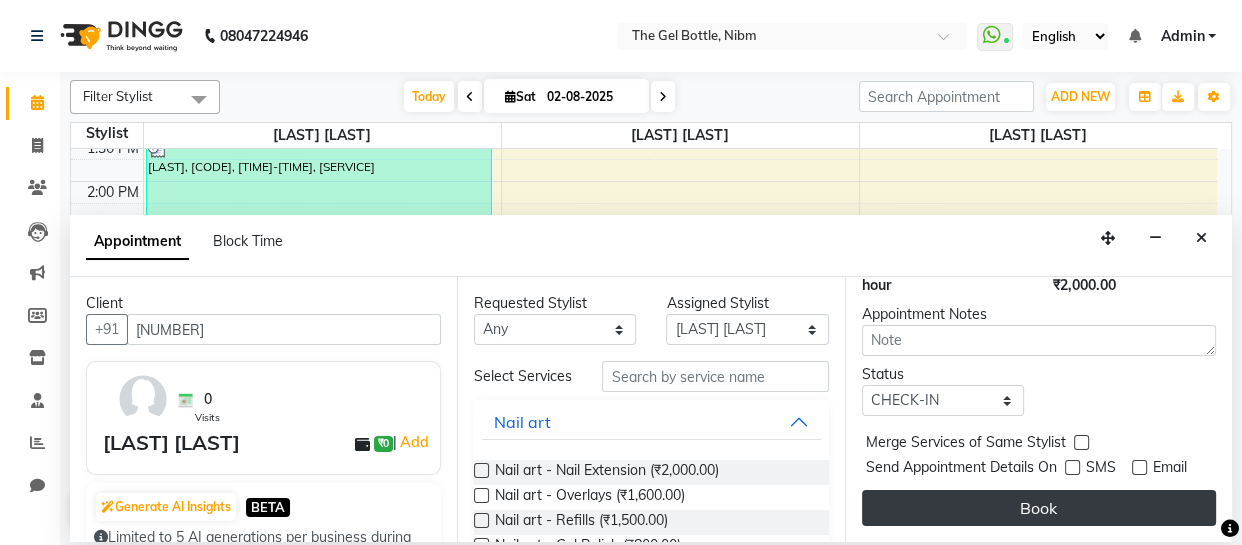 click on "Book" at bounding box center [1039, 508] 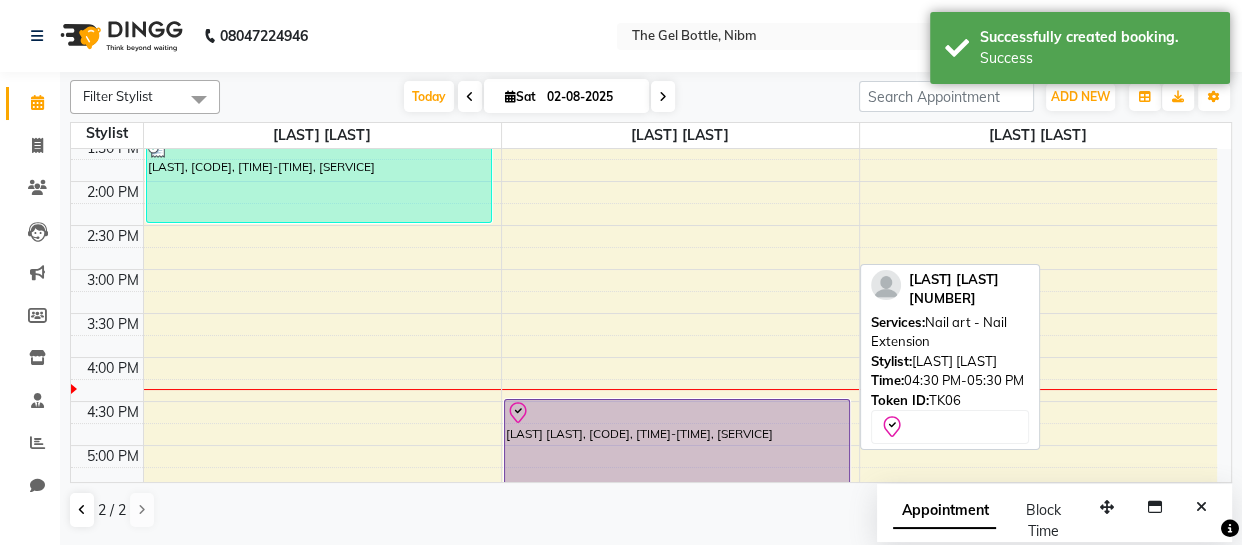 click on "[LAST] [LAST], [CODE], [TIME]-[TIME], [SERVICE]" at bounding box center [677, 442] 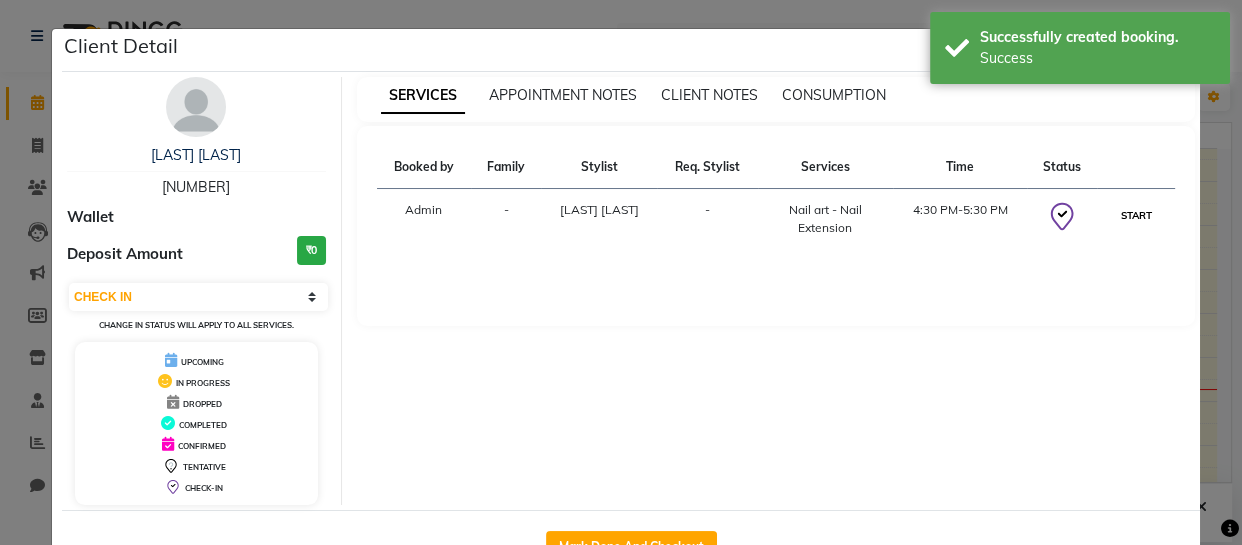 click on "START" at bounding box center [1136, 215] 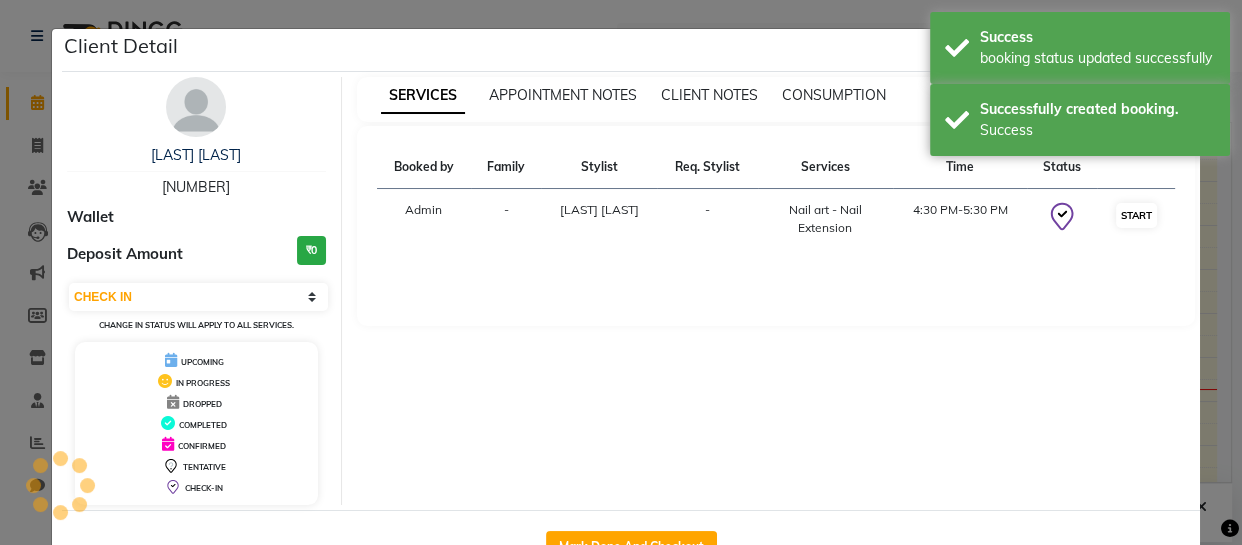select on "1" 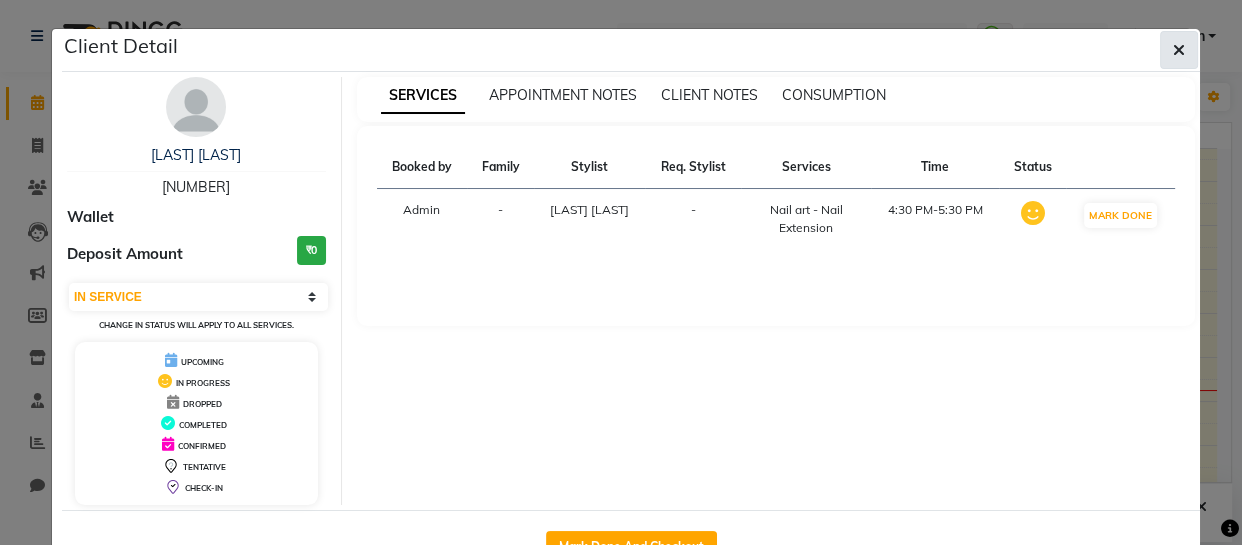 click 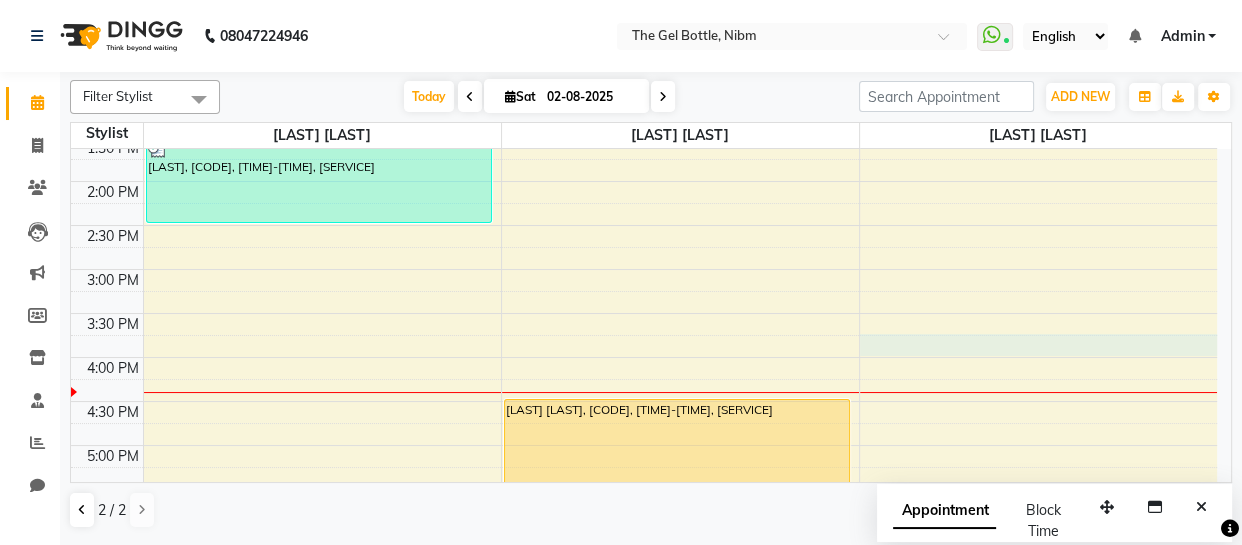 click on "[TIME] [TIME] [TIME] [TIME] [TIME] [TIME] [TIME] [TIME] [TIME] [TIME] [TIME] [TIME] [TIME] [TIME] [TIME] [TIME] [TIME] [TIME] [TIME] [TIME] [TIME] [TIME]     [LAST], [CODE], [TIME]-[TIME], [SERVICE]    [LAST] [LAST], [CODE], [TIME]-[TIME], [SERVICE]" at bounding box center [644, 313] 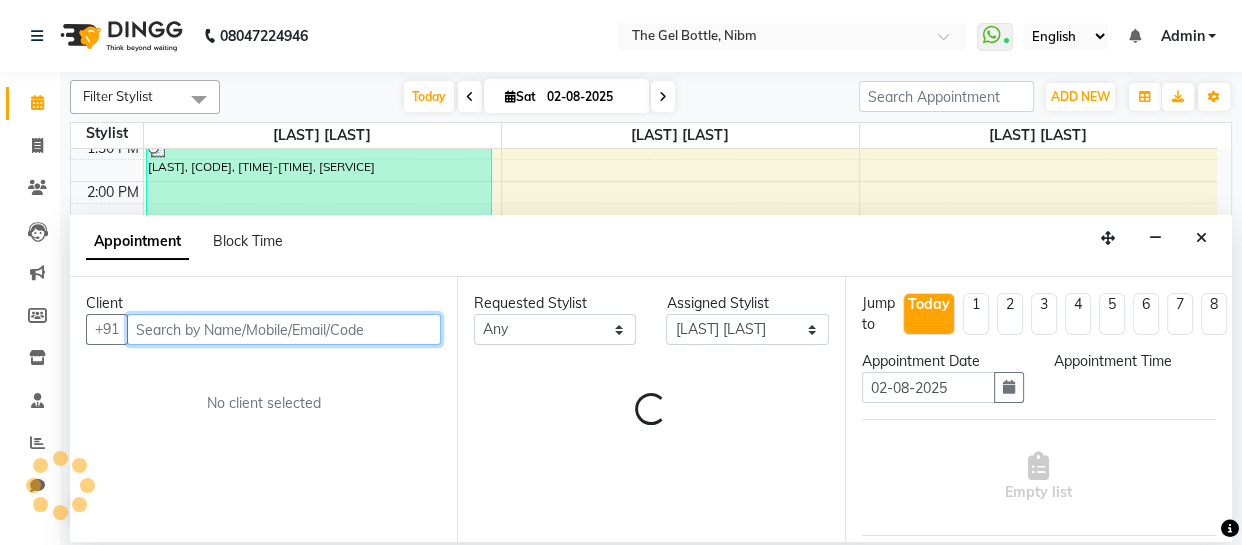 select on "945" 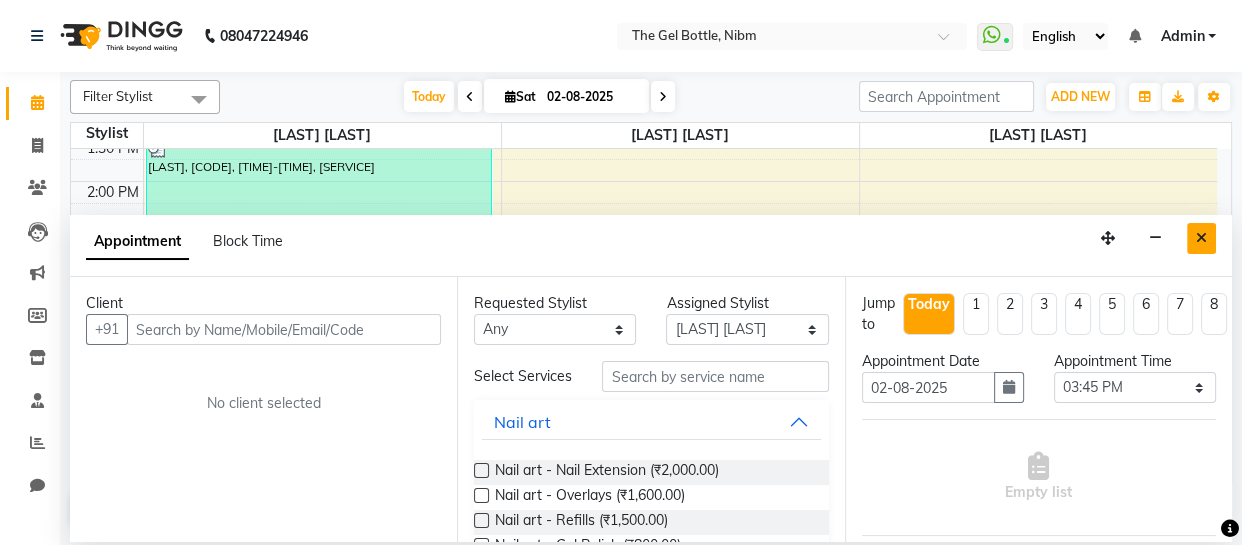 click at bounding box center (1201, 238) 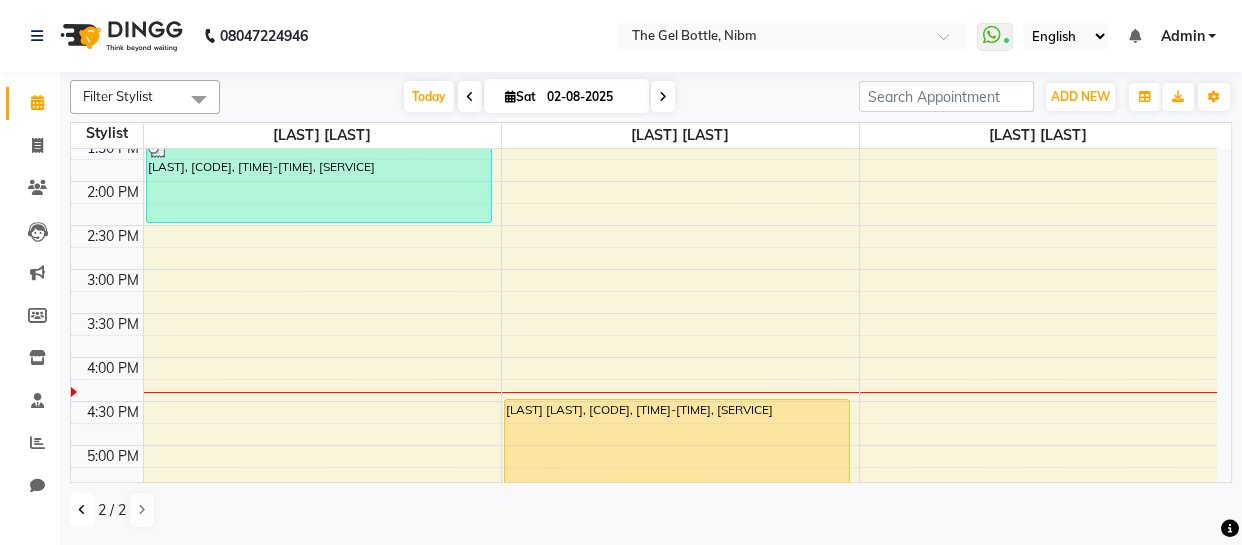 click at bounding box center [82, 510] 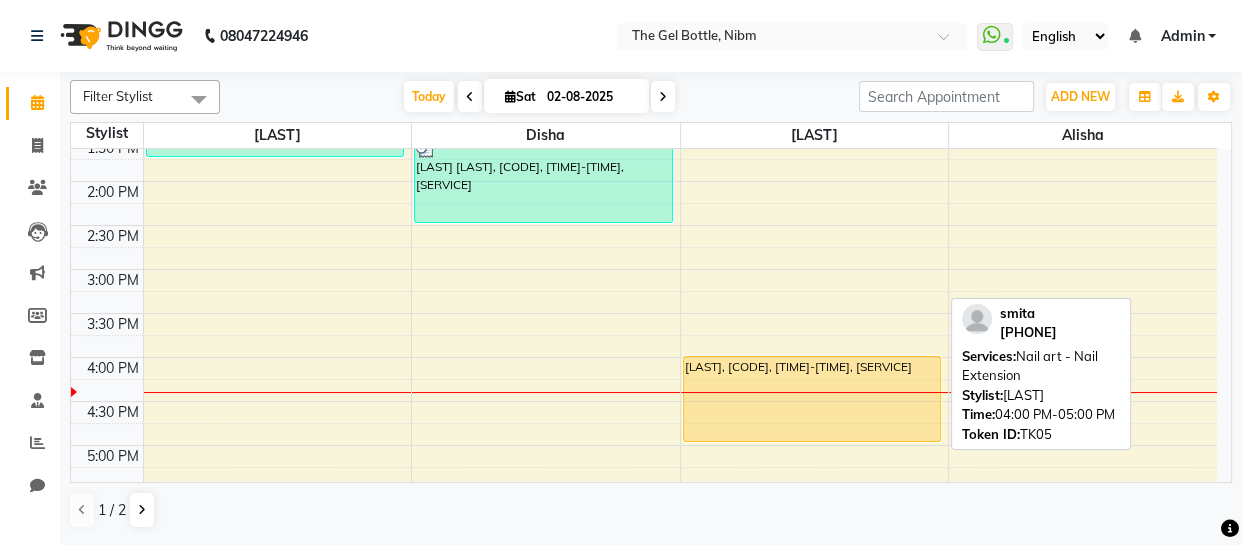click on "[LAST], [CODE], [TIME]-[TIME], [SERVICE]" at bounding box center [812, 399] 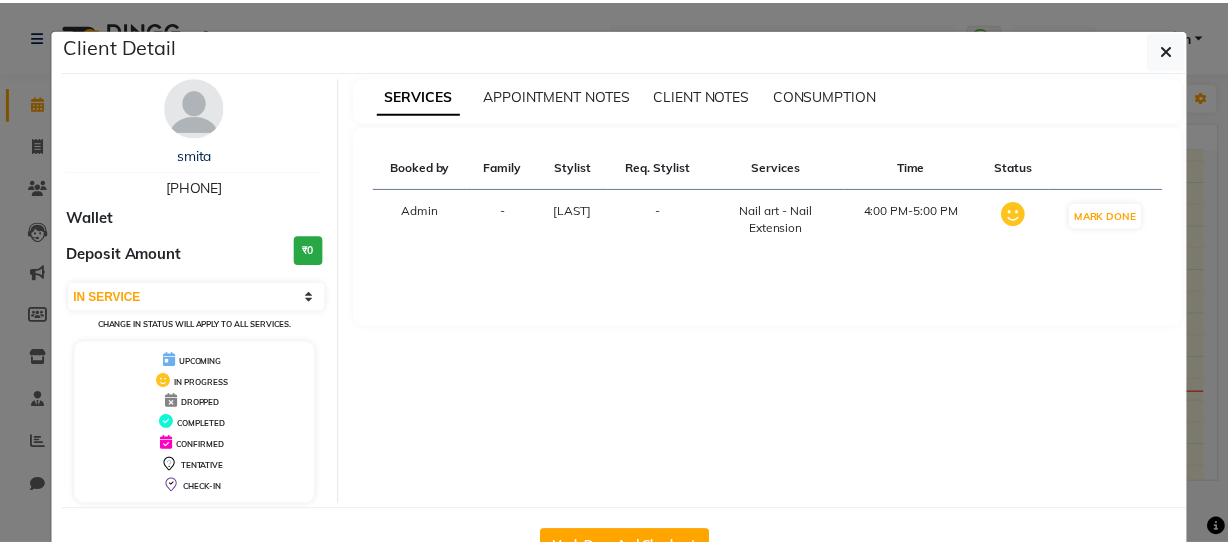 scroll, scrollTop: 66, scrollLeft: 0, axis: vertical 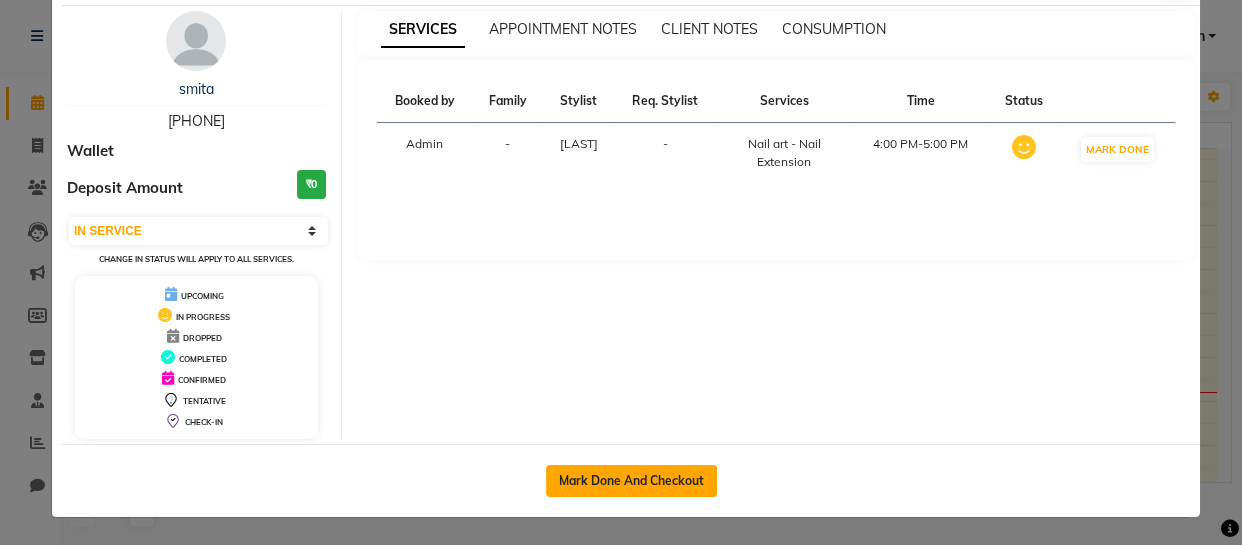click on "Mark Done And Checkout" 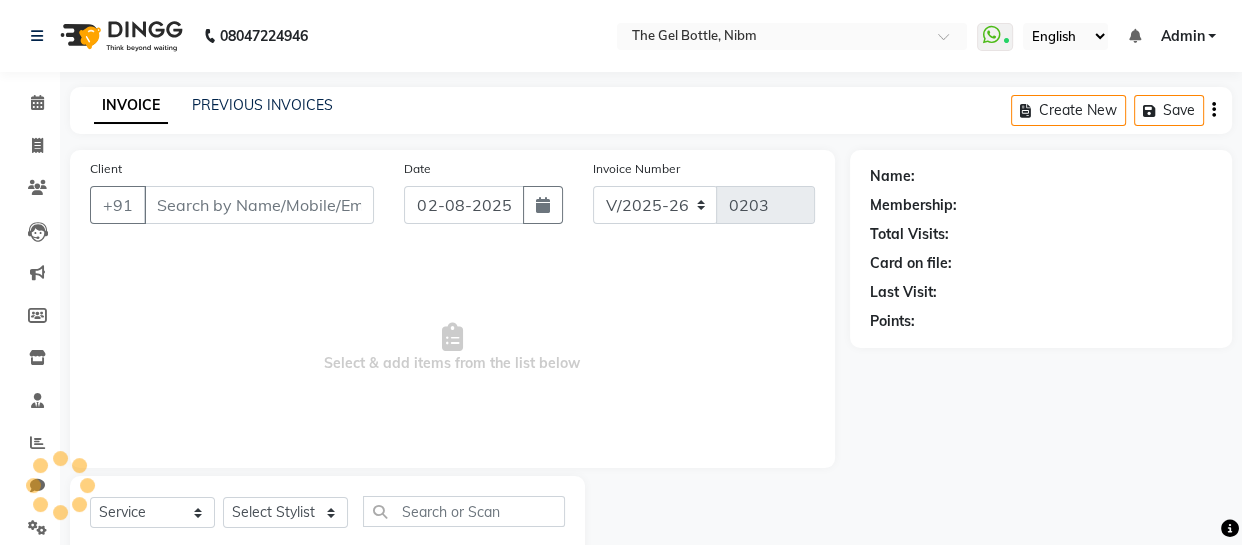 select on "3" 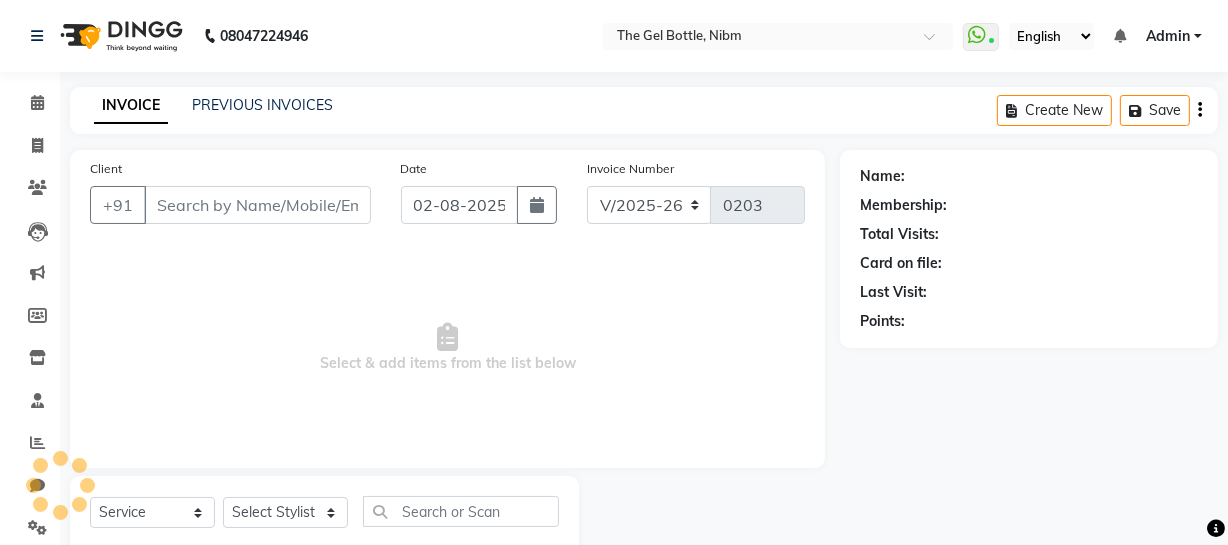 type on "[PHONE]" 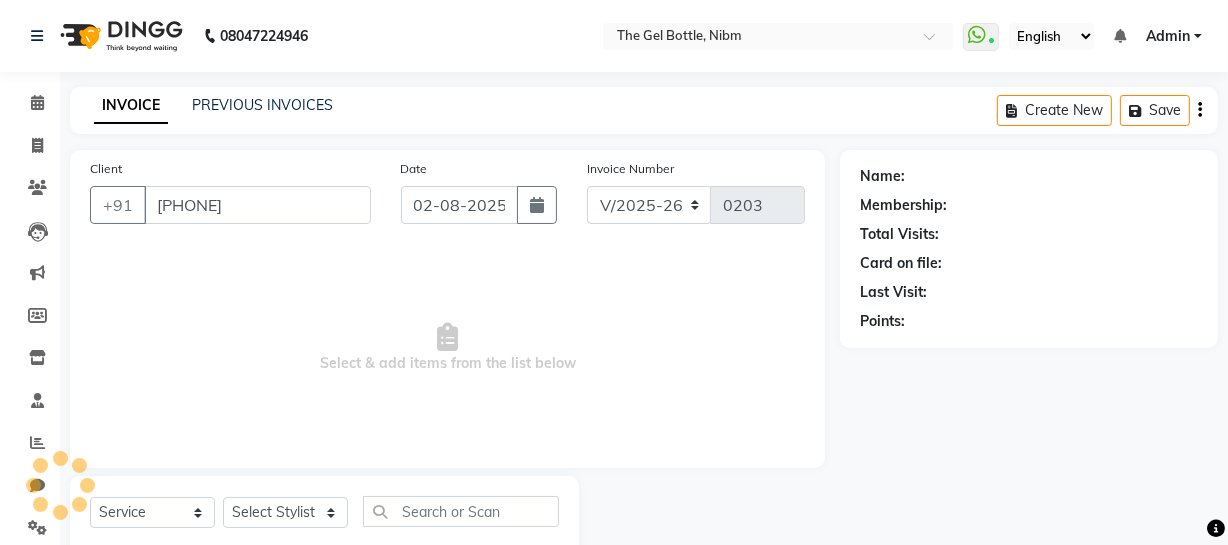 select on "[NUMBER]" 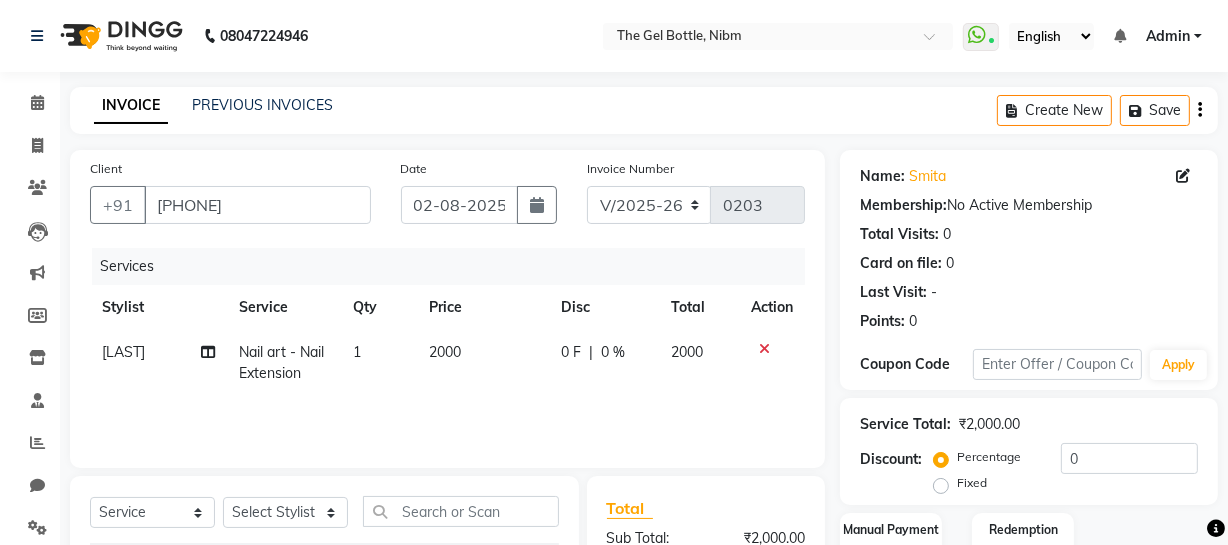 click on "2000" 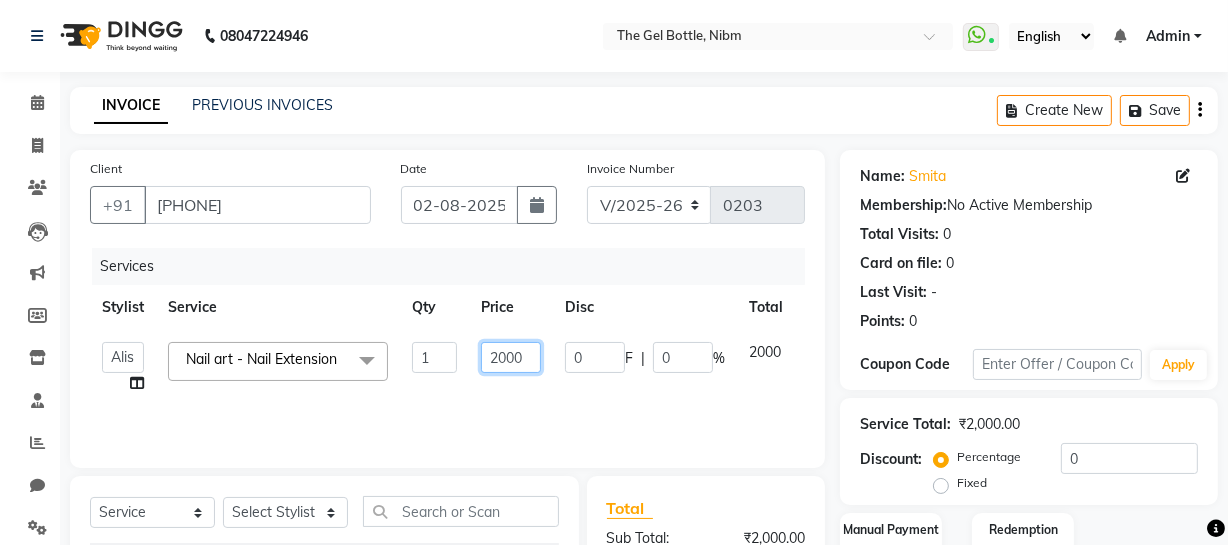 click on "2000" 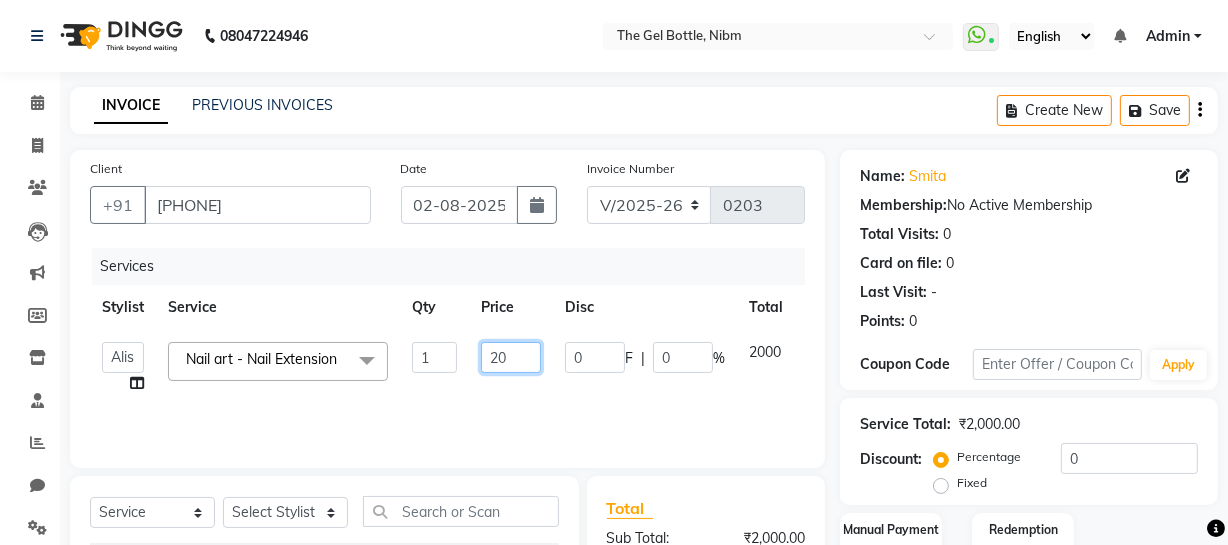 type on "2" 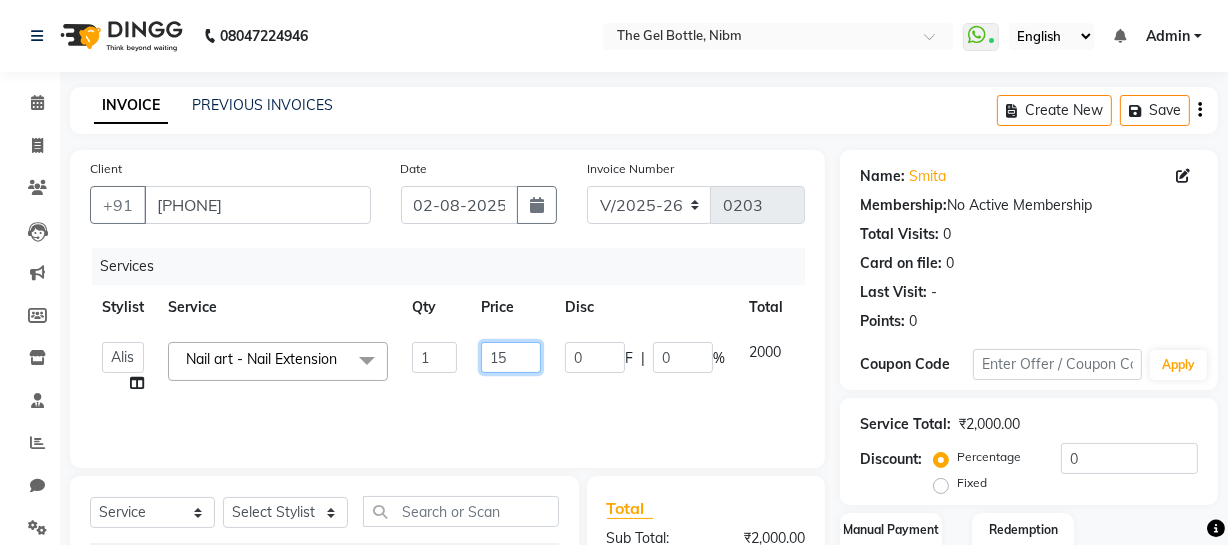 type on "150" 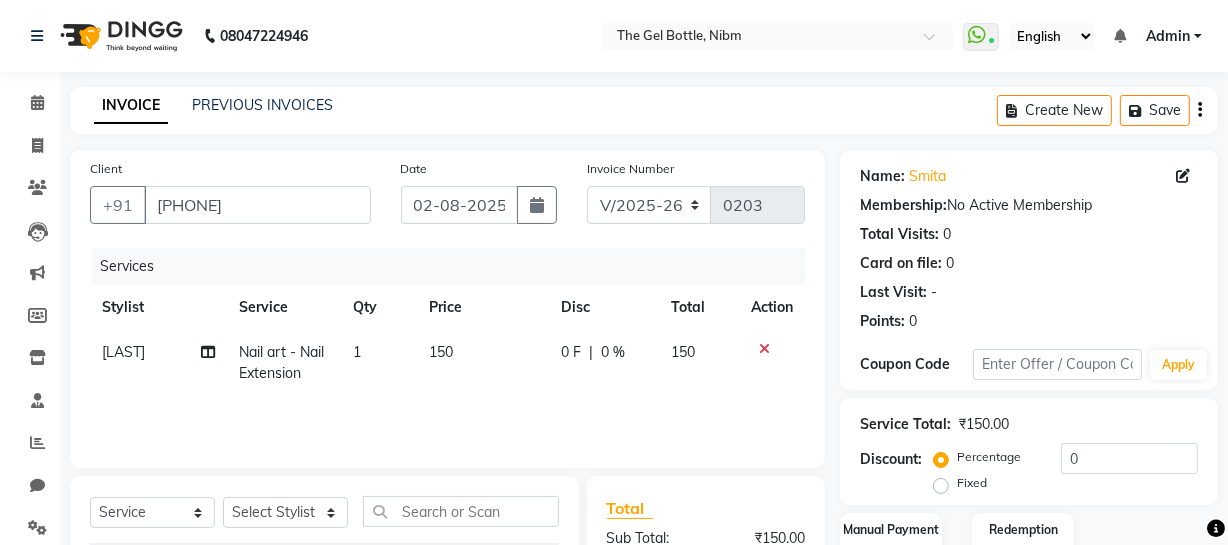 click on "Fixed" 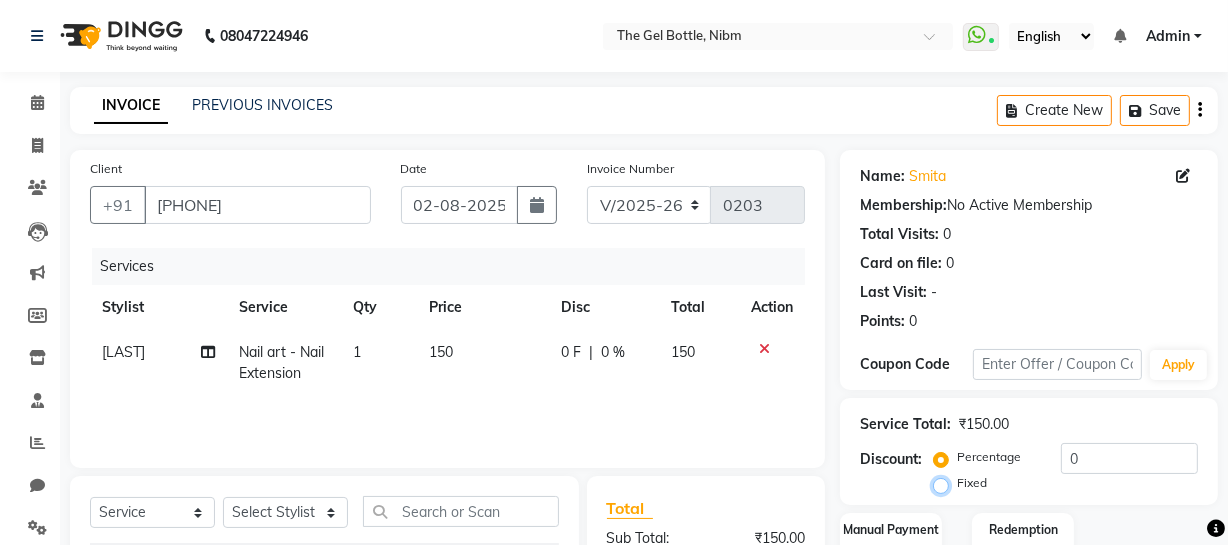 click on "Fixed" at bounding box center [945, 483] 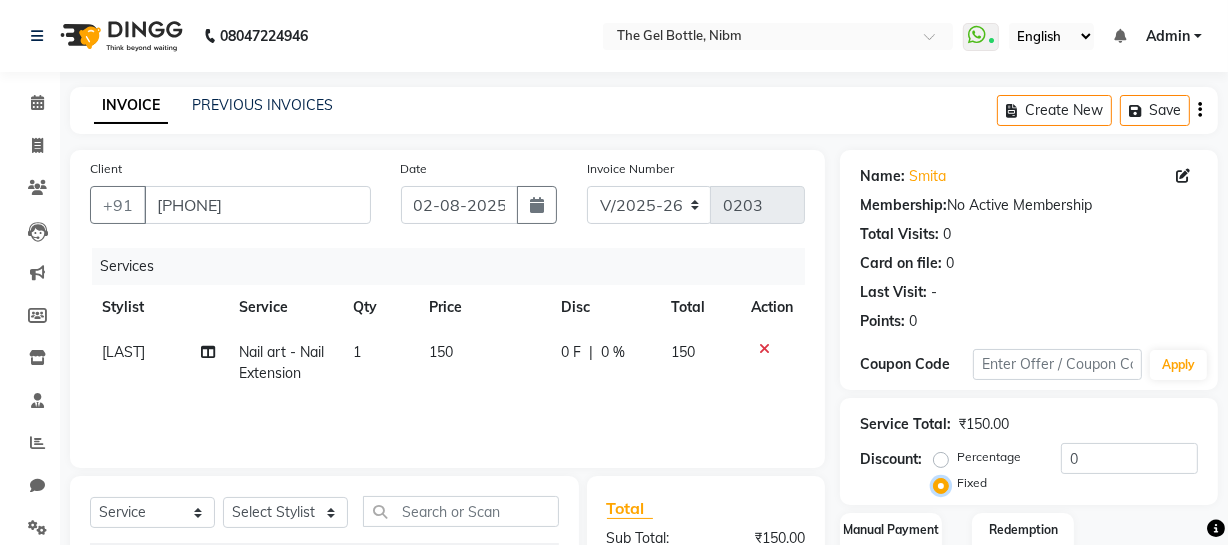 scroll, scrollTop: 257, scrollLeft: 0, axis: vertical 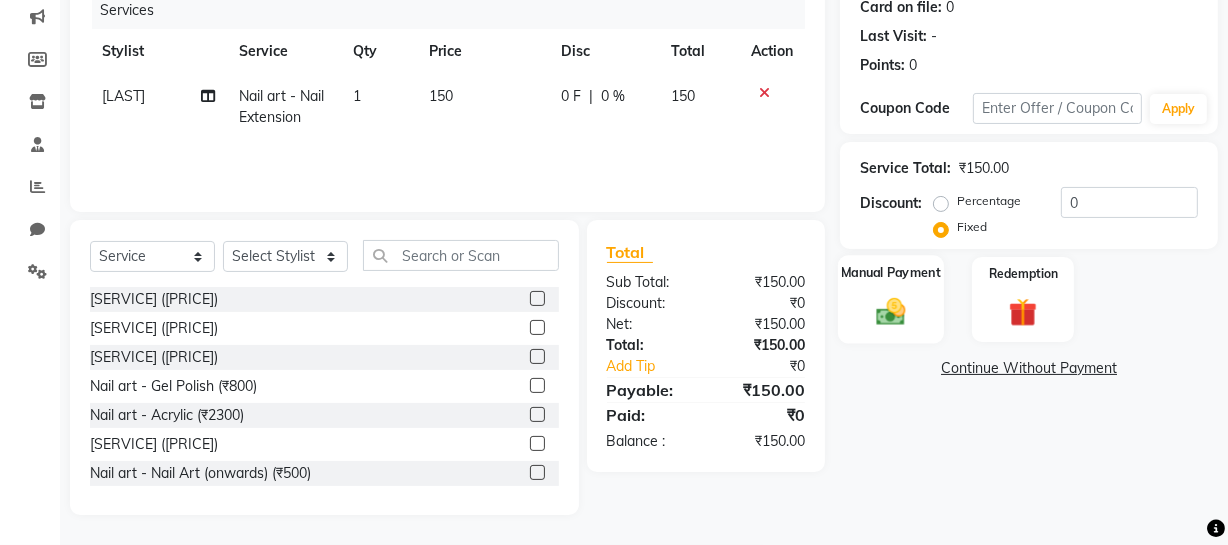 click 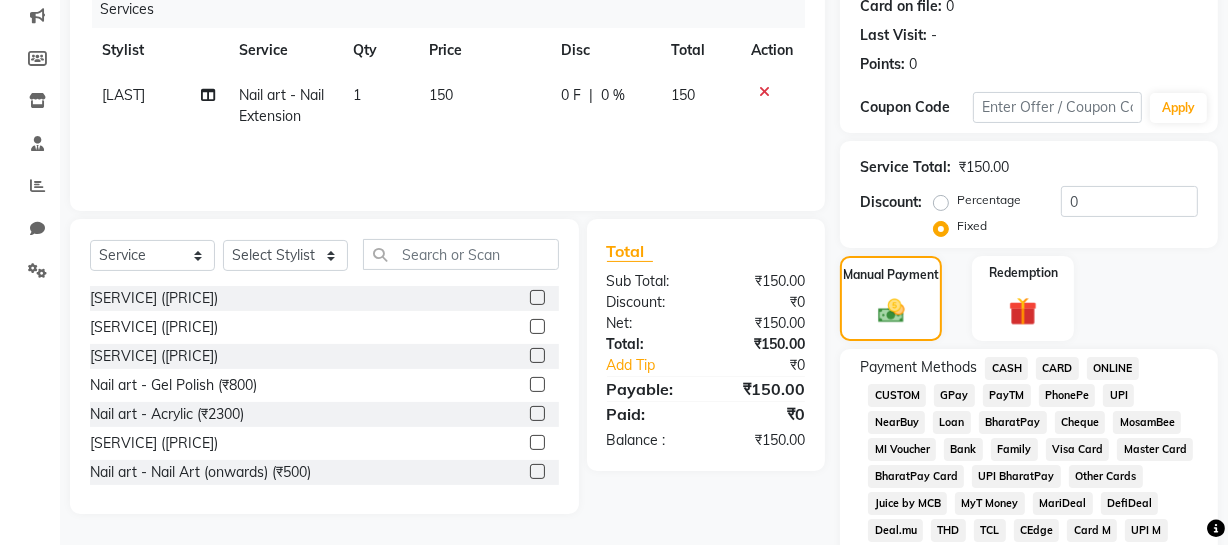 click on "GPay" 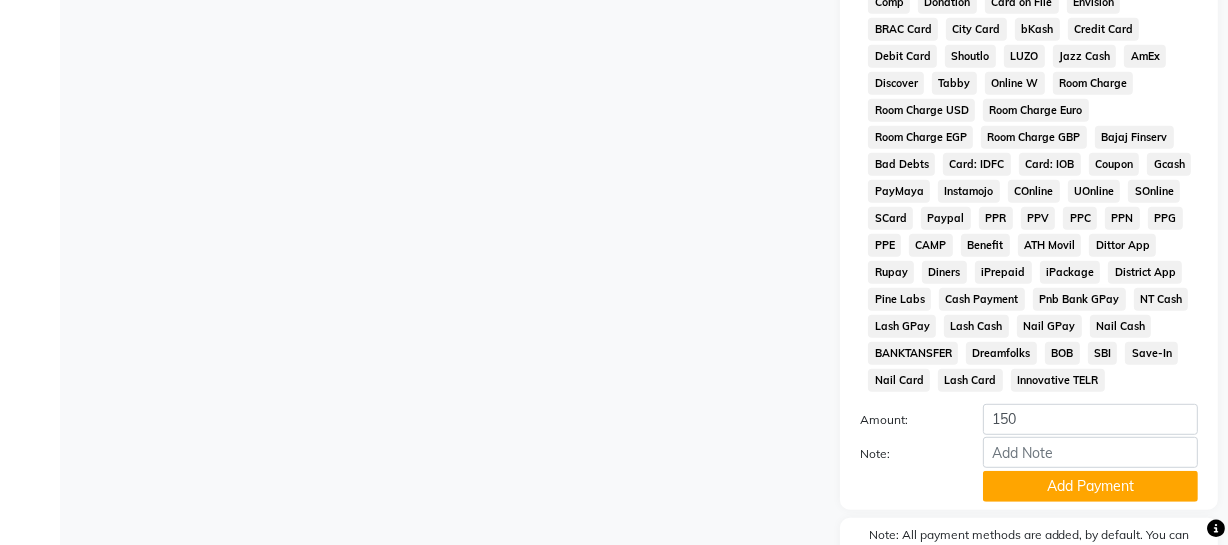 scroll, scrollTop: 1059, scrollLeft: 0, axis: vertical 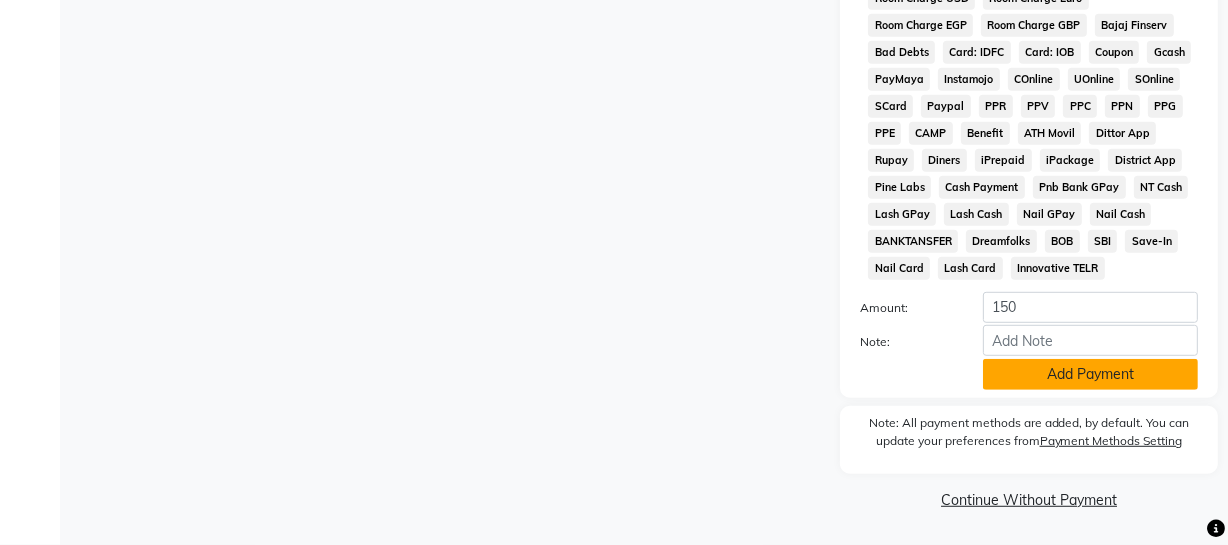 click on "Add Payment" 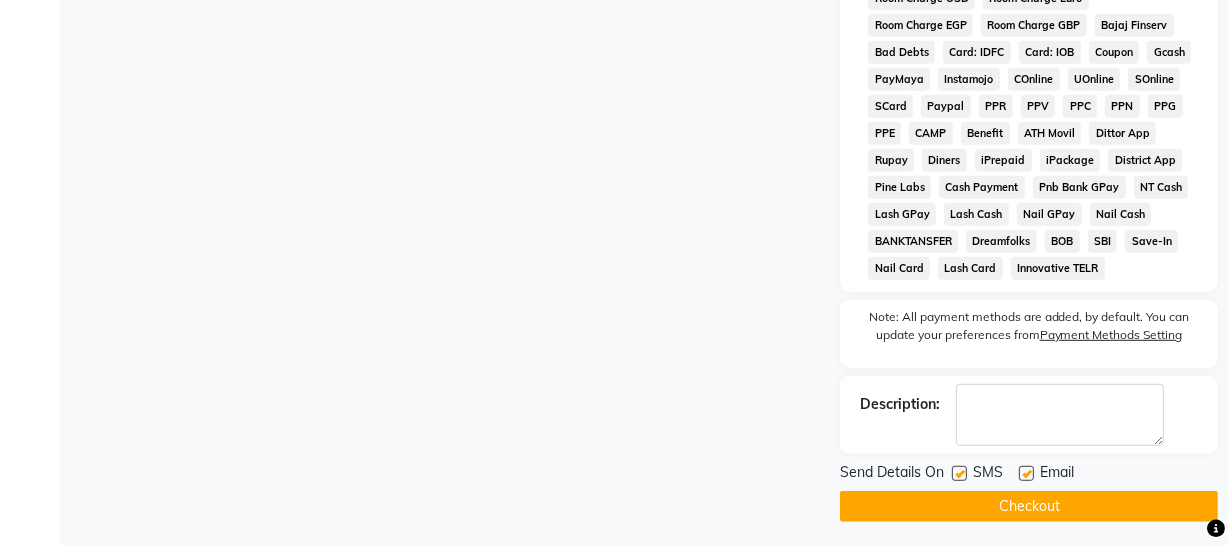 click on "Checkout" 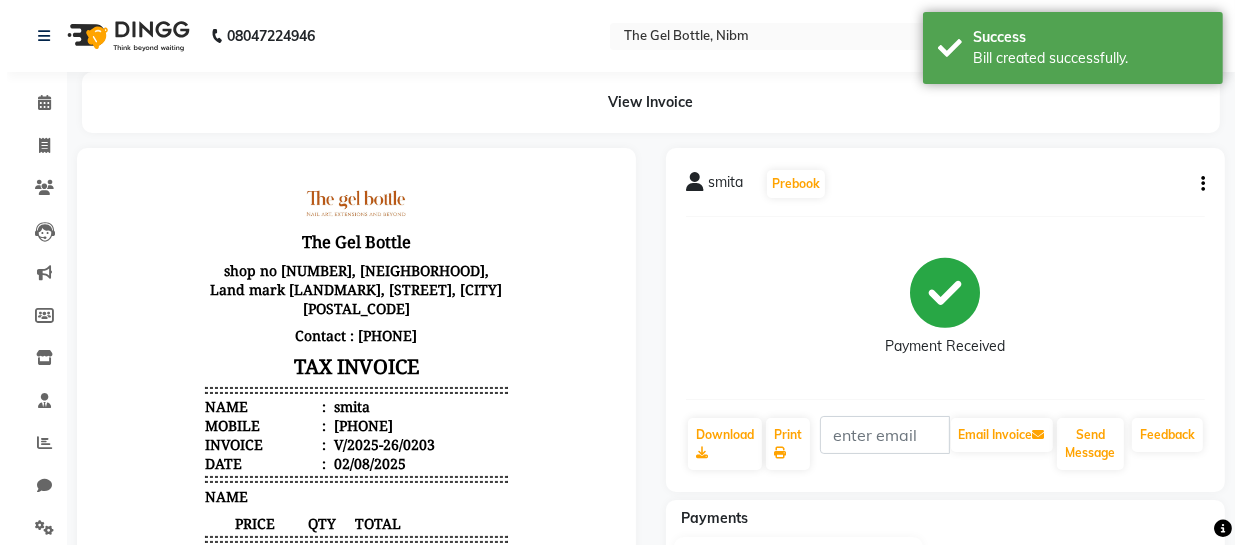 scroll, scrollTop: 0, scrollLeft: 0, axis: both 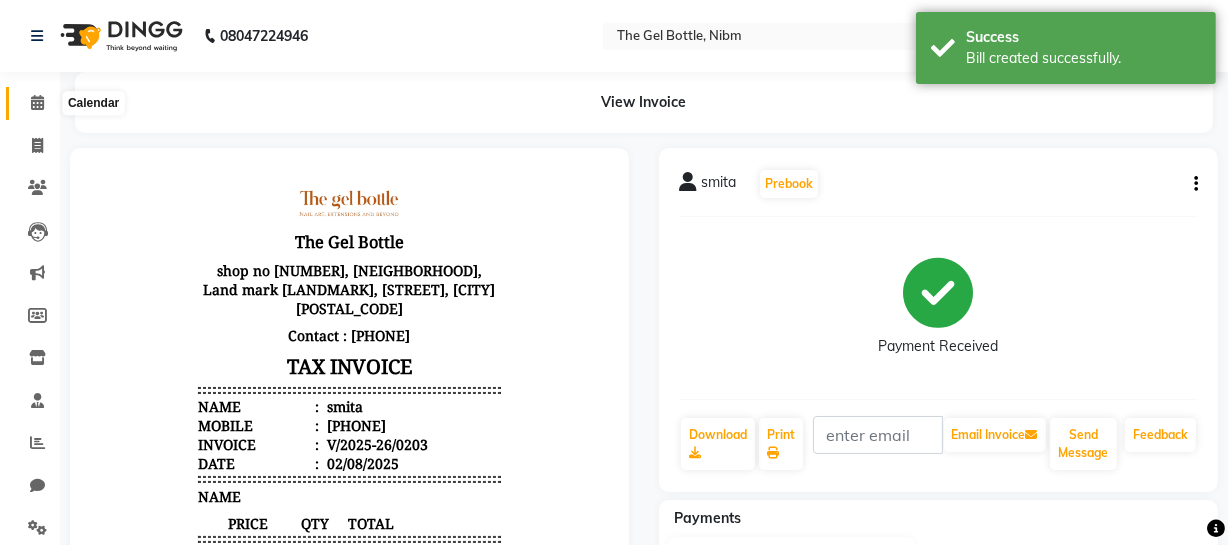click 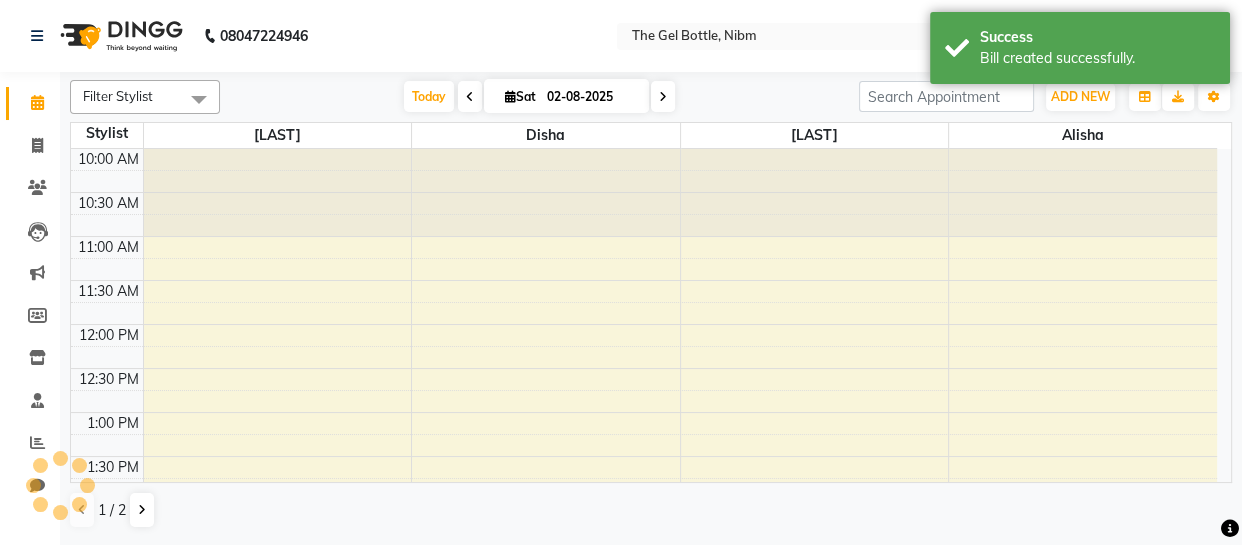 scroll, scrollTop: 0, scrollLeft: 0, axis: both 